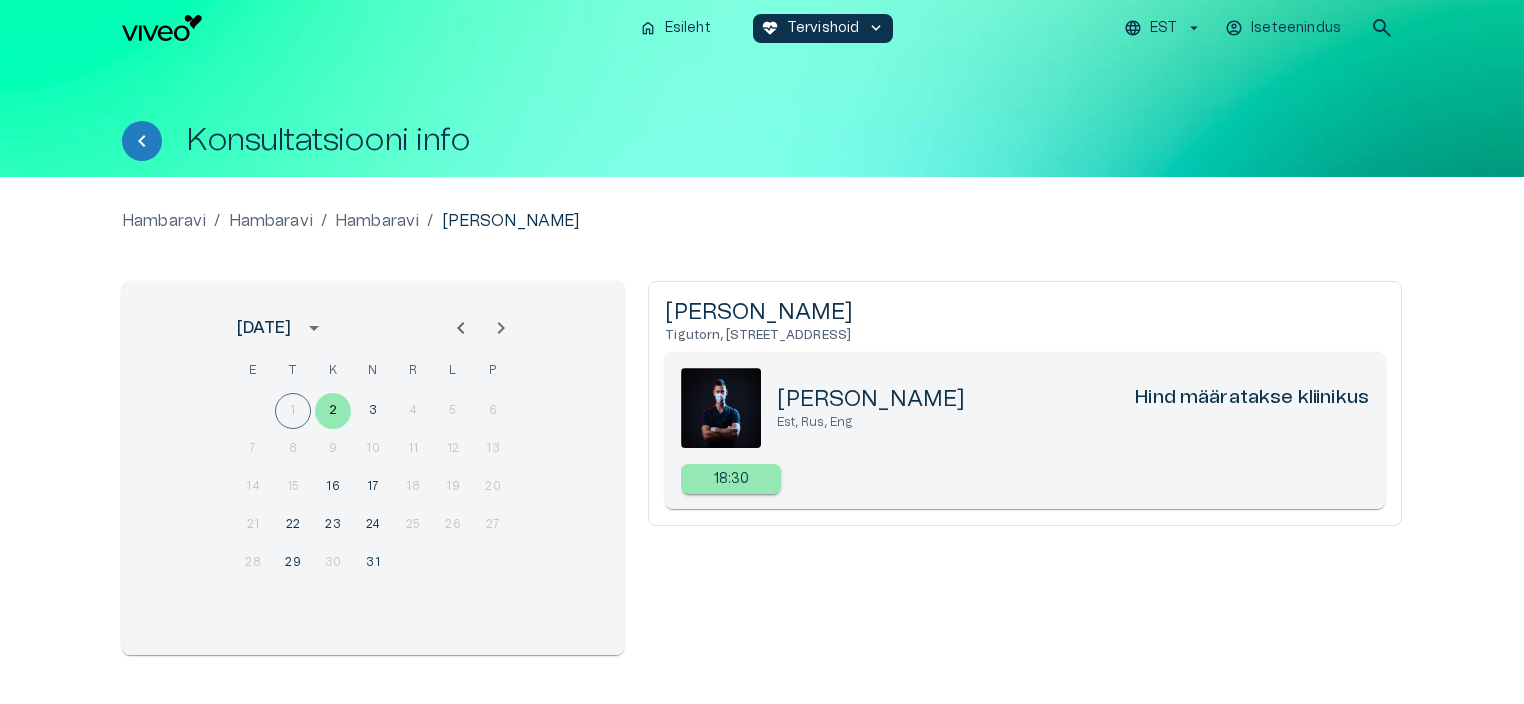 scroll, scrollTop: 0, scrollLeft: 0, axis: both 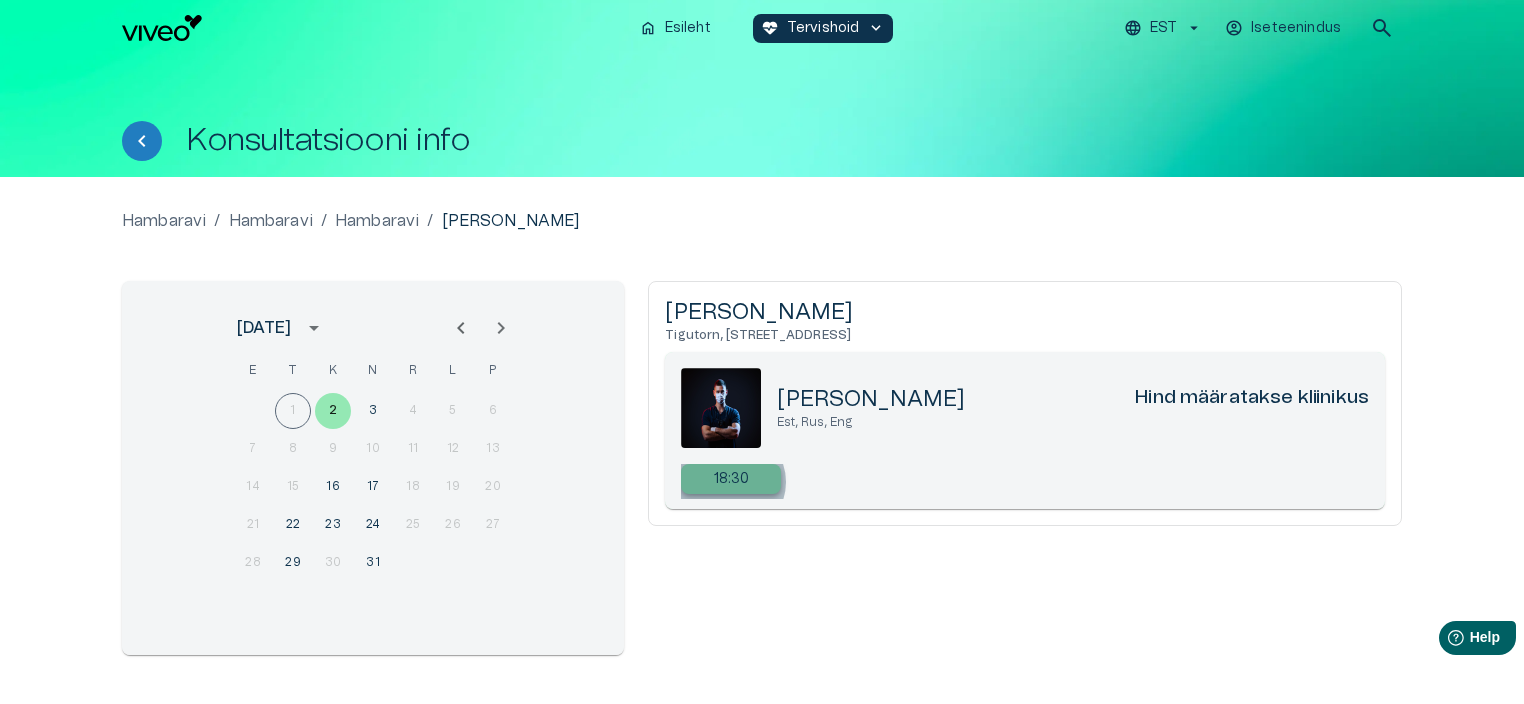 click on "18:30" at bounding box center (732, 479) 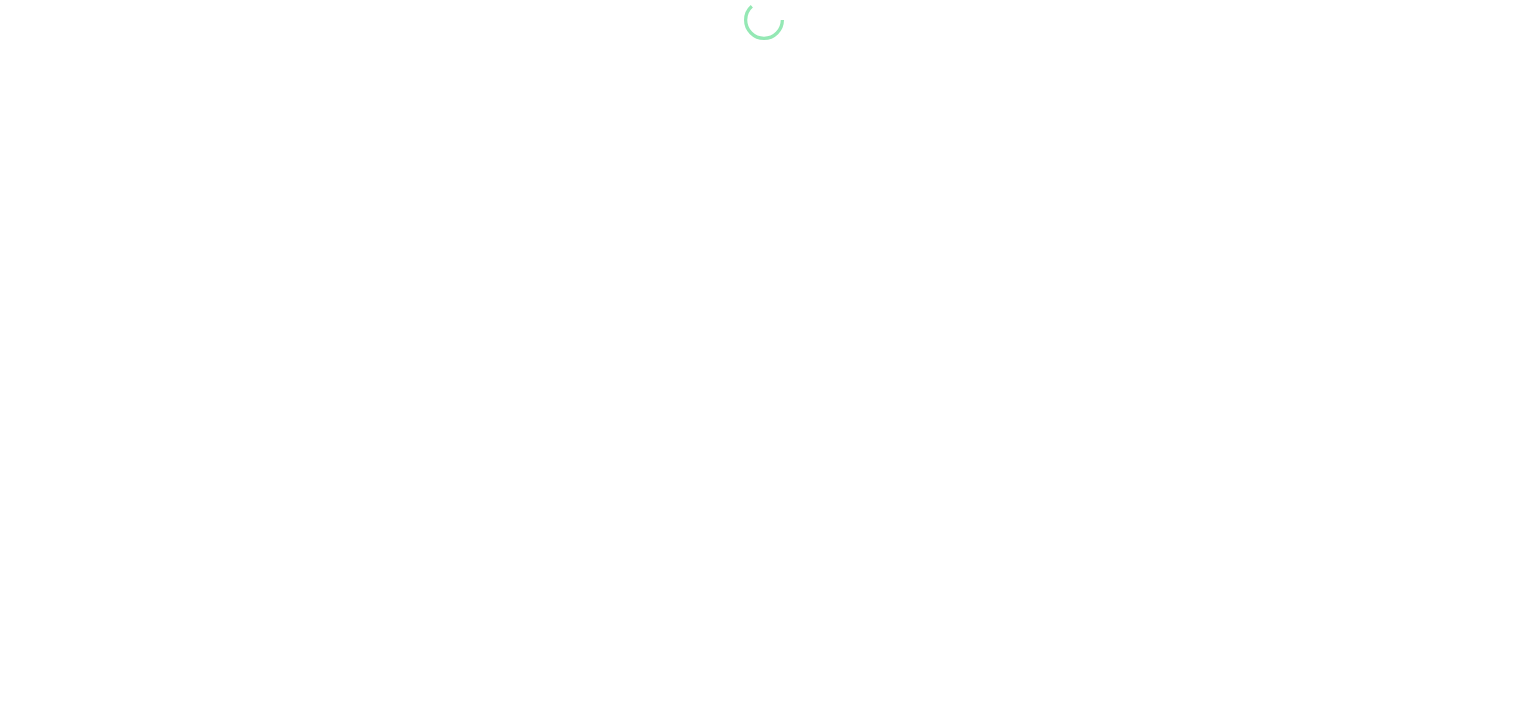 scroll, scrollTop: 0, scrollLeft: 0, axis: both 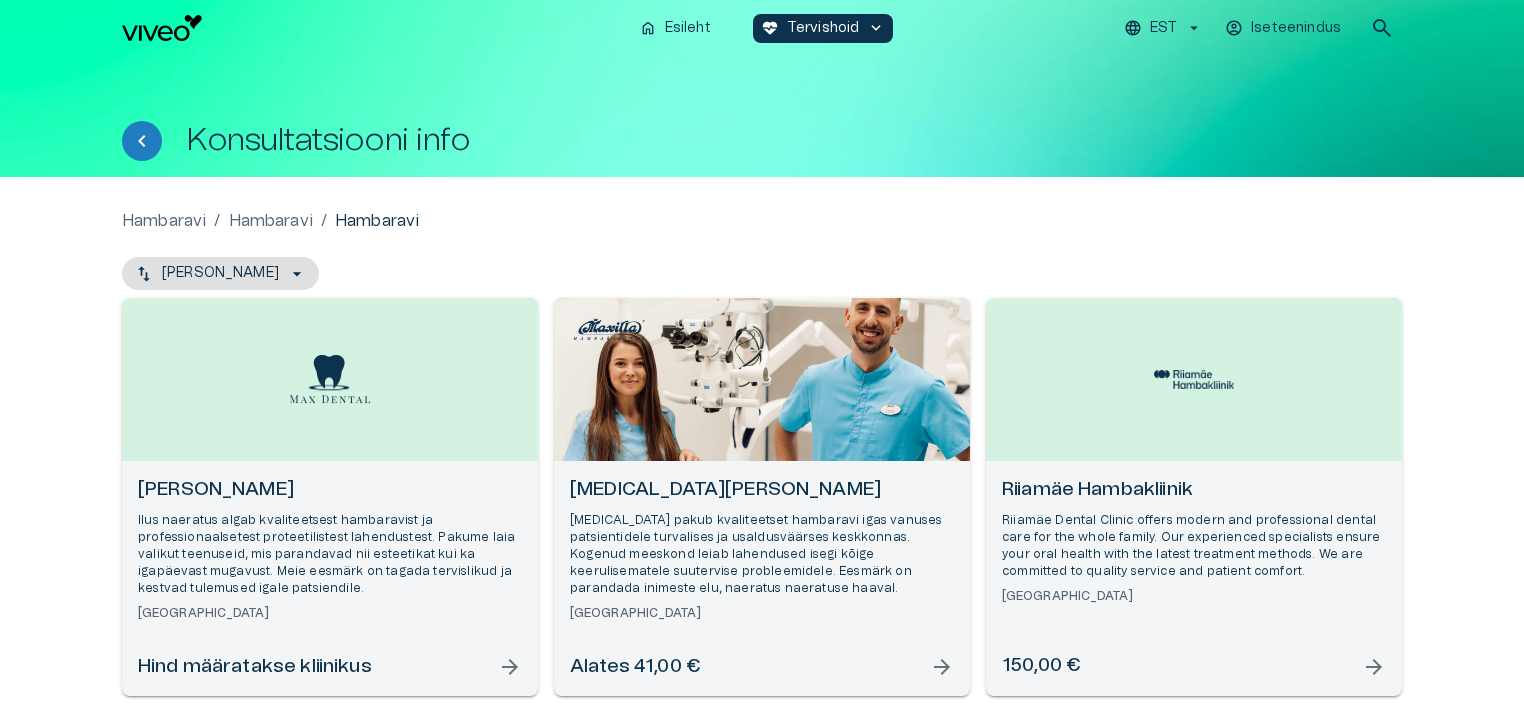 click on "Hind määratakse kliinikus" at bounding box center [255, 667] 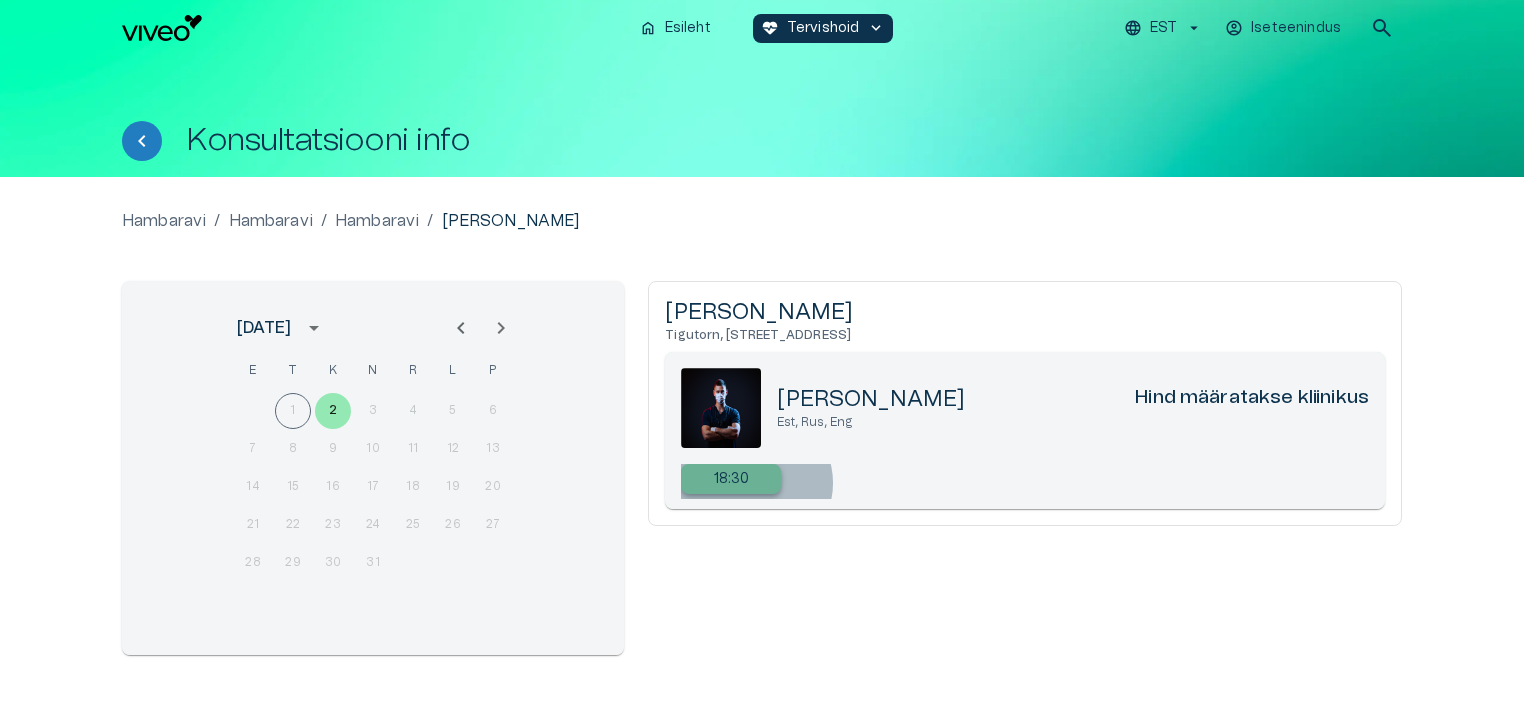 click on "18:30" at bounding box center [731, 479] 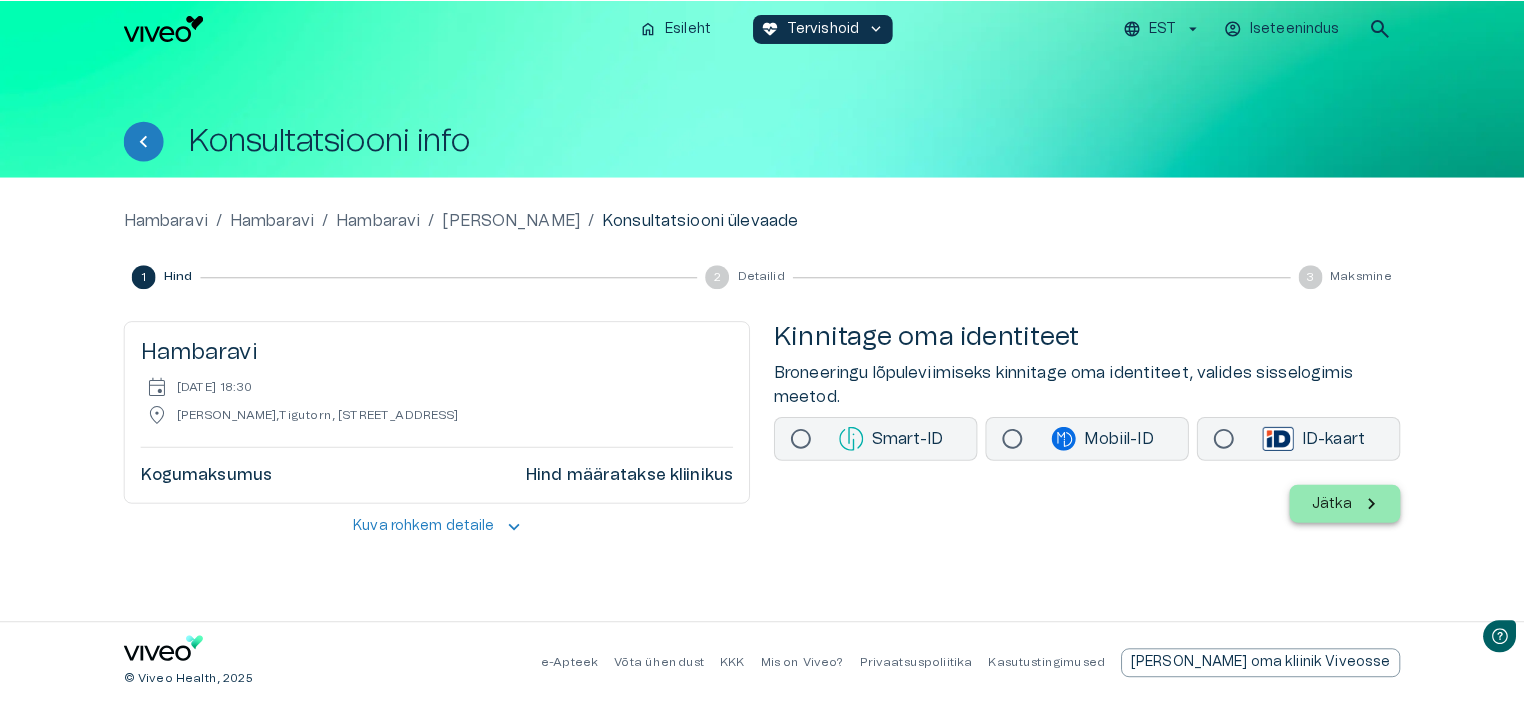 scroll, scrollTop: 0, scrollLeft: 0, axis: both 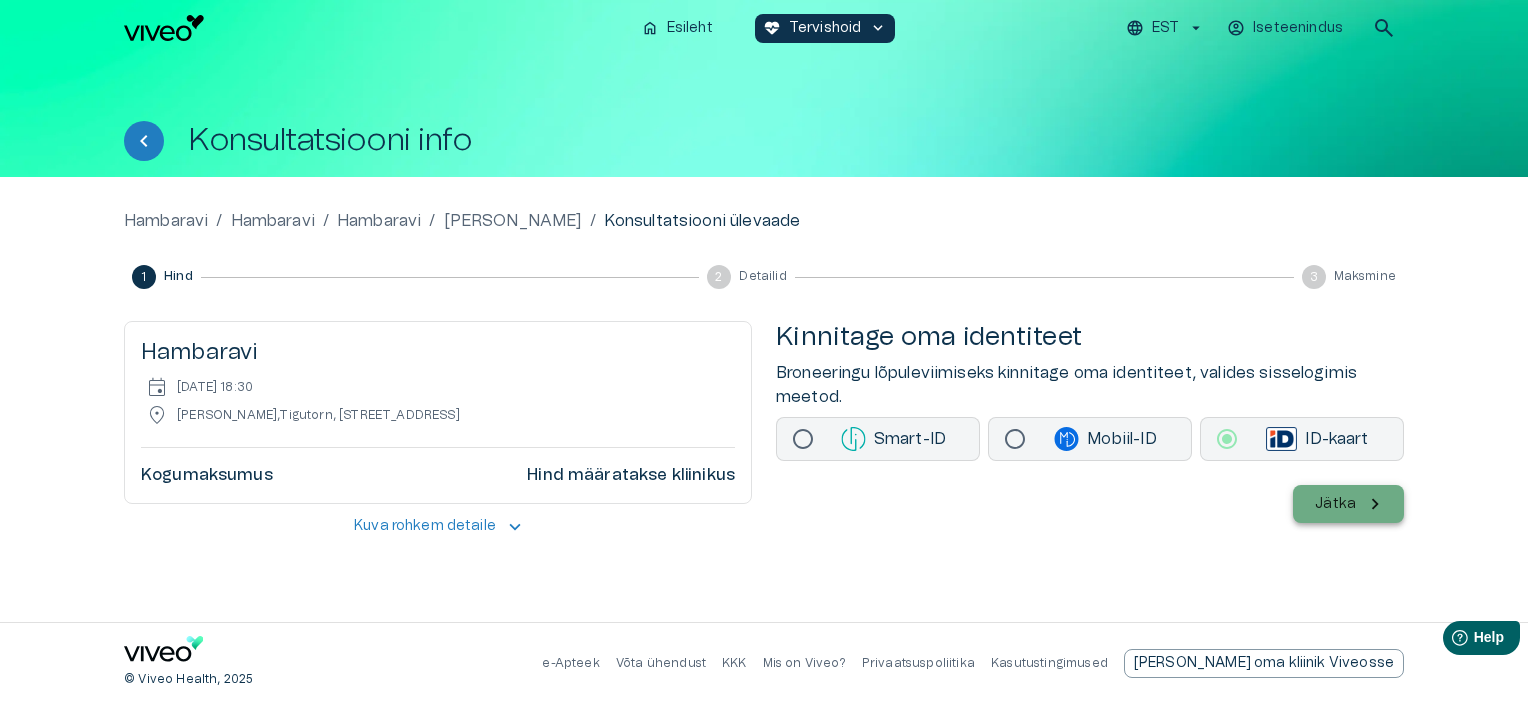 click 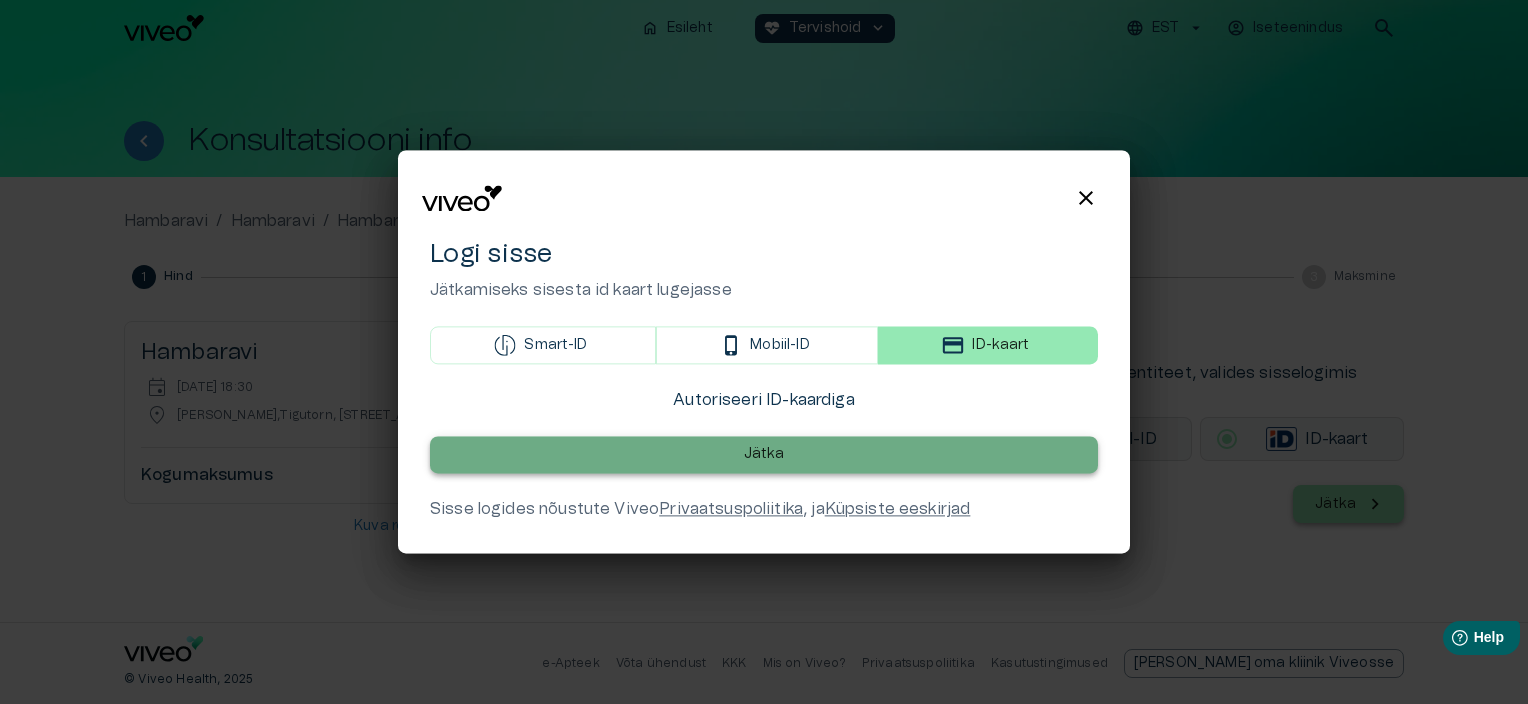 click on "Jätka" at bounding box center (764, 455) 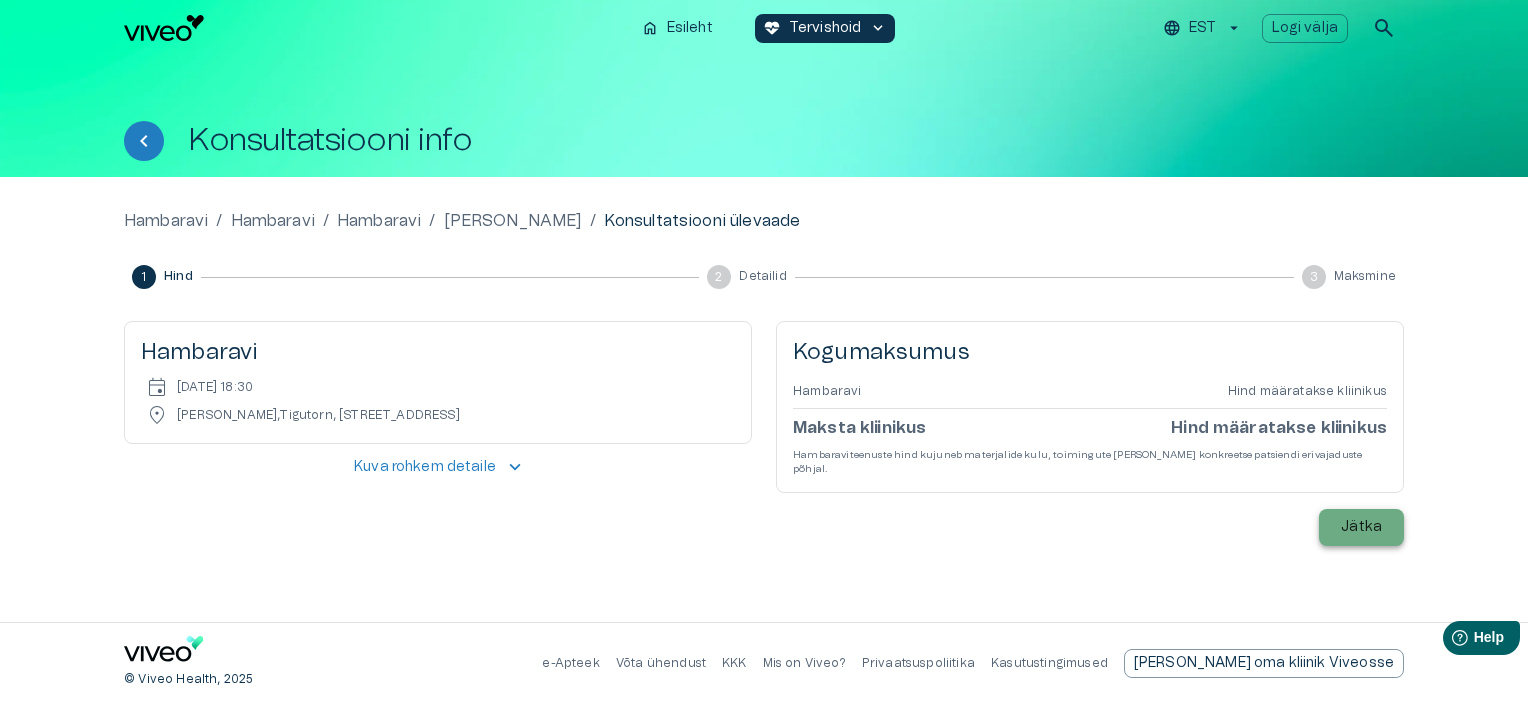 click on "Jätka" at bounding box center (1361, 527) 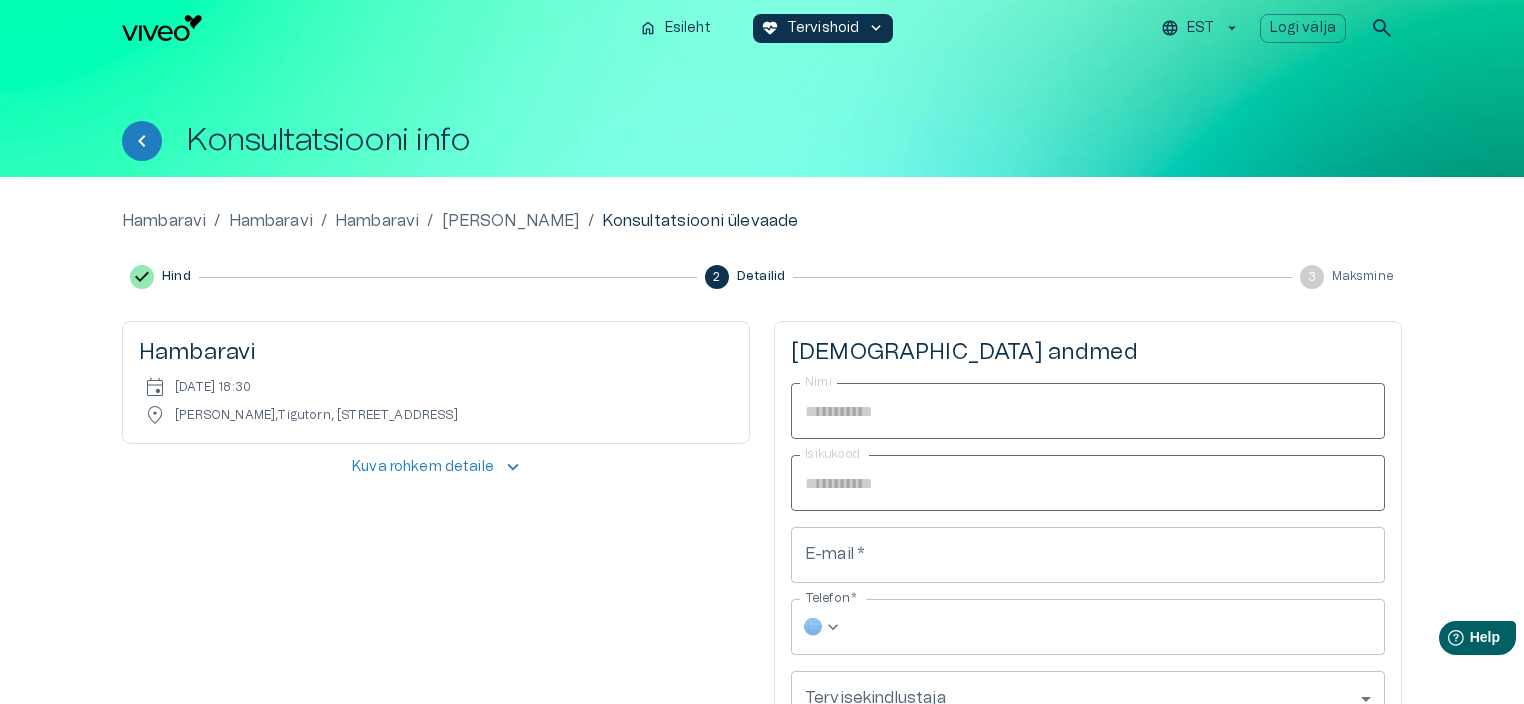 click on "**********" at bounding box center [762, 593] 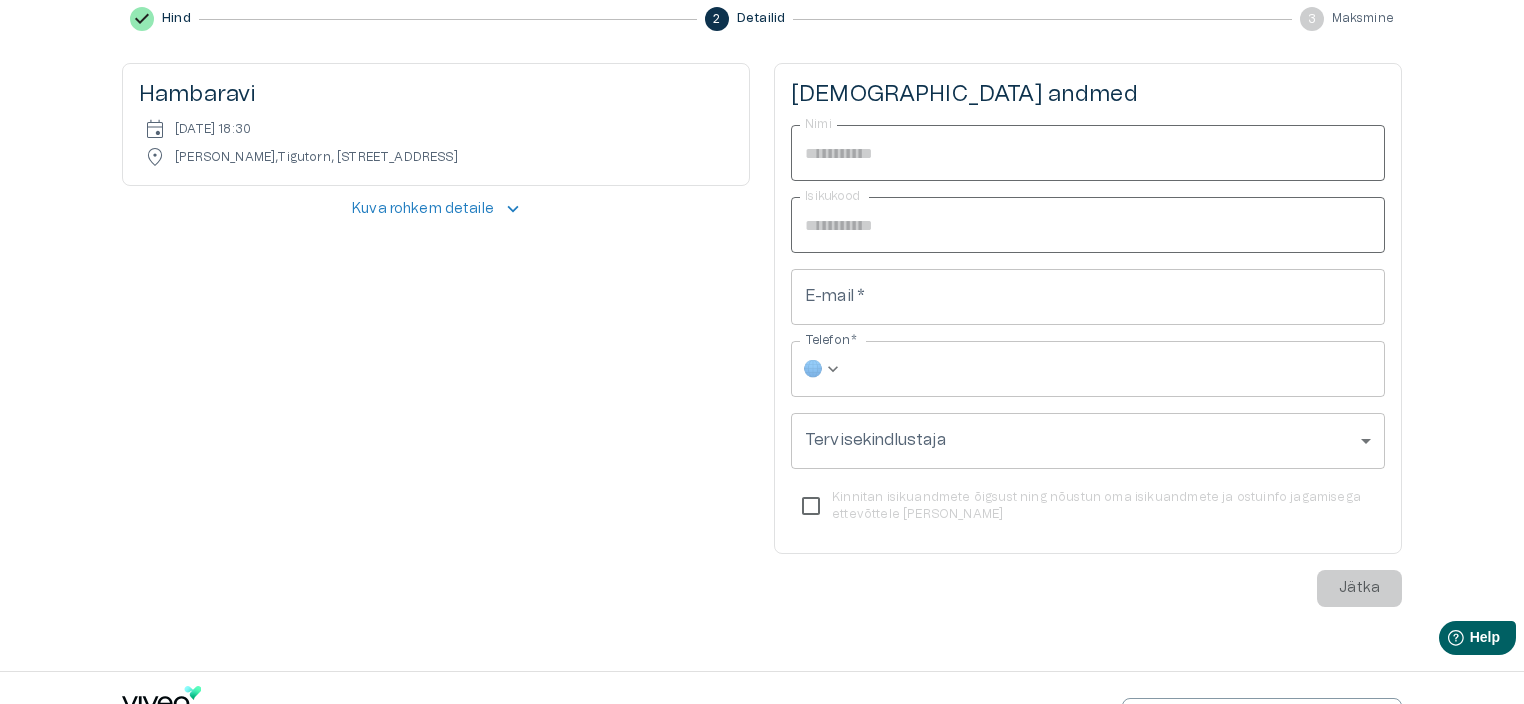 scroll, scrollTop: 307, scrollLeft: 0, axis: vertical 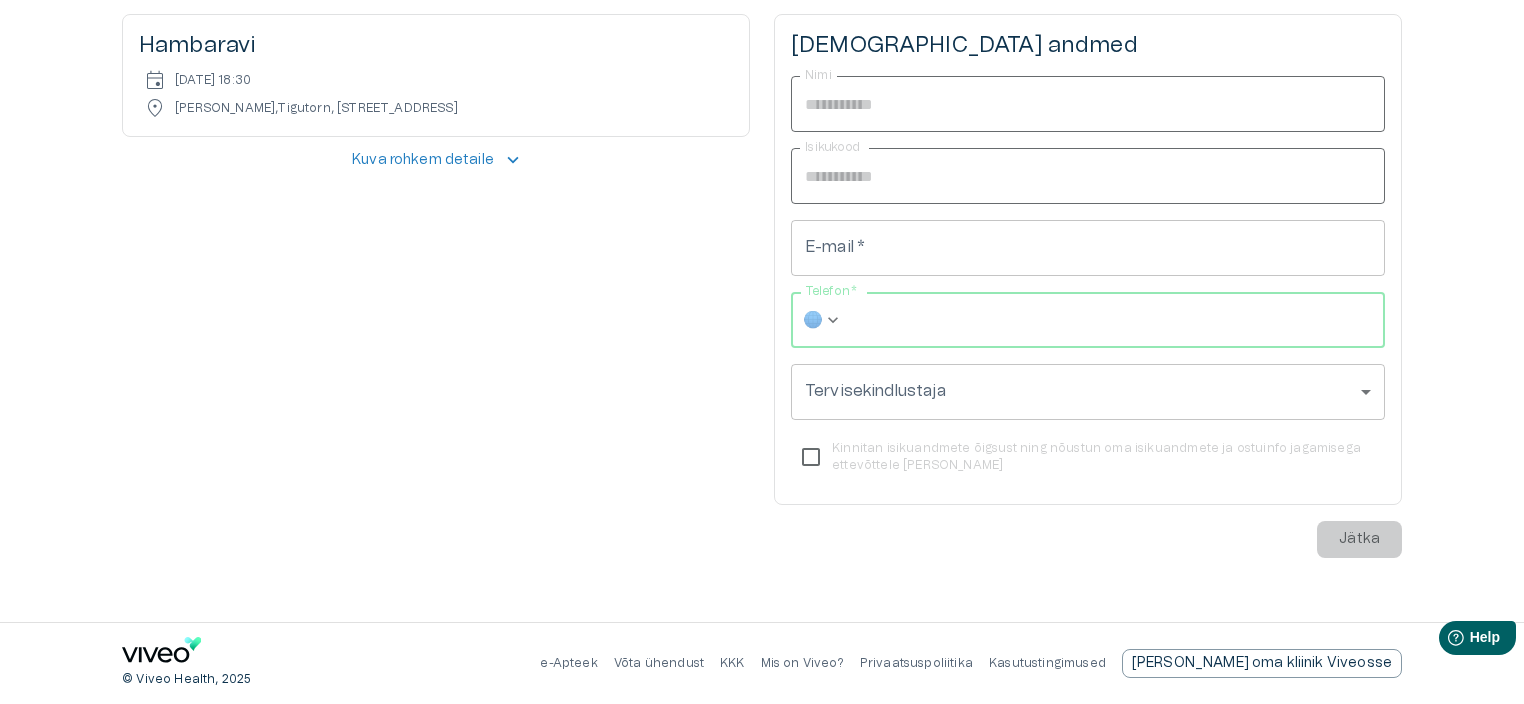 click on "Telefon   *" at bounding box center (1118, 320) 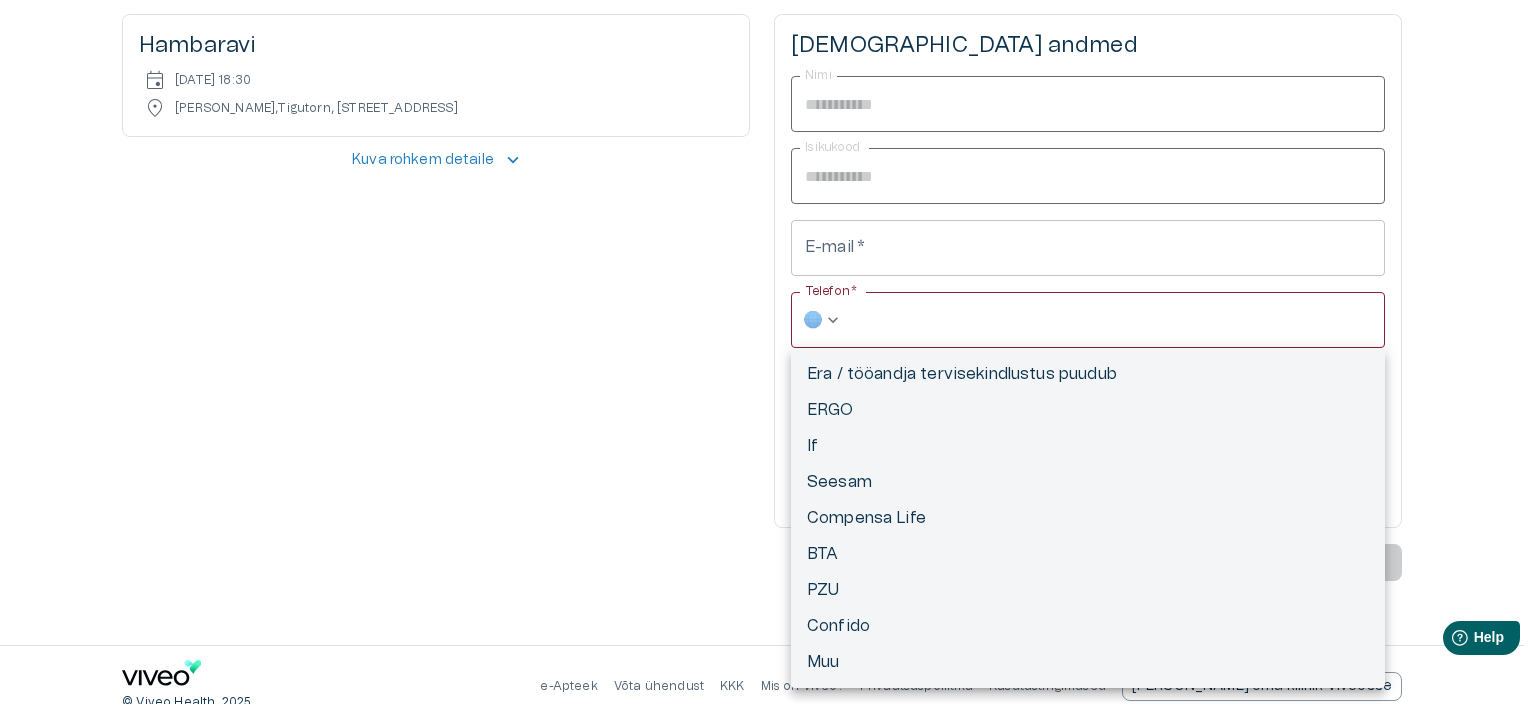 click on "Hindame teie privaatsust Kasutame küpsiseid teie sirvimiskogemuse parandamiseks, isikupärastatud reklaamide või sisu esitamiseks ja liikluse analüüsimiseks. Klõpsates "Nõustun kõik", nõustute küpsiste kasutamisega.   Loe lisaks Kohanda   Keeldu kõigist   Nõustun kõigiga   Kohandage nõusolekueelistused   Kasutame küpsiseid, et aidata teil tõhusalt navigeerida ja teatud funktsioone täita. Üksikasjalikku teavet kõigi küpsiste kohta leiate allpool iga nõusolekukategooria alt. Küpsised, mis on liigitatud kui Vajalikud", salvestatakse teie brauserisse, kuna need on olulised saidi põhifunktsioonide võimaldamiseks. ...  Näita rohkem Vajalikud Alati Aktiivne Vajalikud küpsised on veebisaidi põhifunktsioonide jaoks hädavajalikud ja ilma nendeta ei toimi veebisait ettenähtud viisil.   Need küpsised ei salvesta isikuandmeid. Küpsis cf_clearance Kestvus 1 aasta Kirjeldus Description is currently not available. Küpsis cookieyes-consent Kestvus 1 aasta Kirjeldus Funktsionaalsed Küpsis _ga" at bounding box center (764, 45) 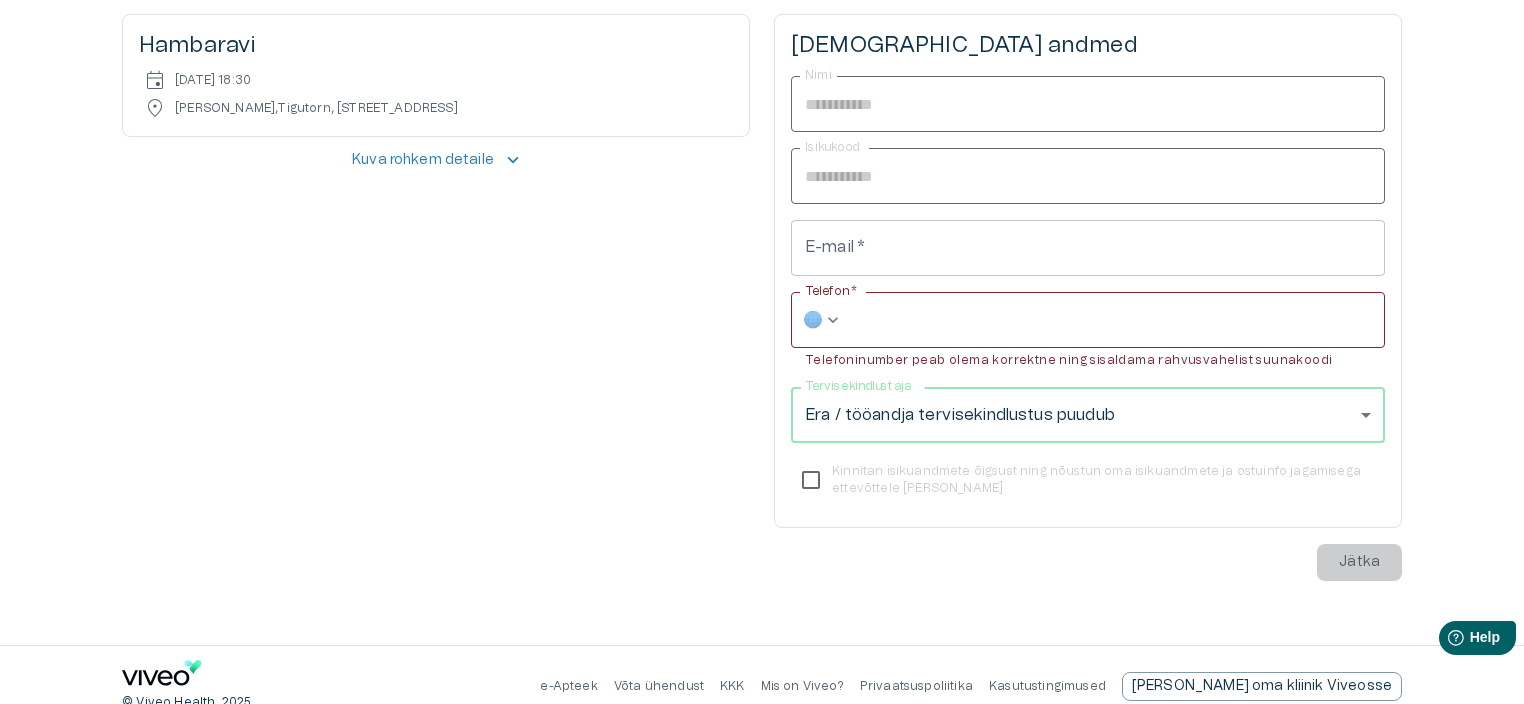 click on "Telefon   *" at bounding box center (1118, 320) 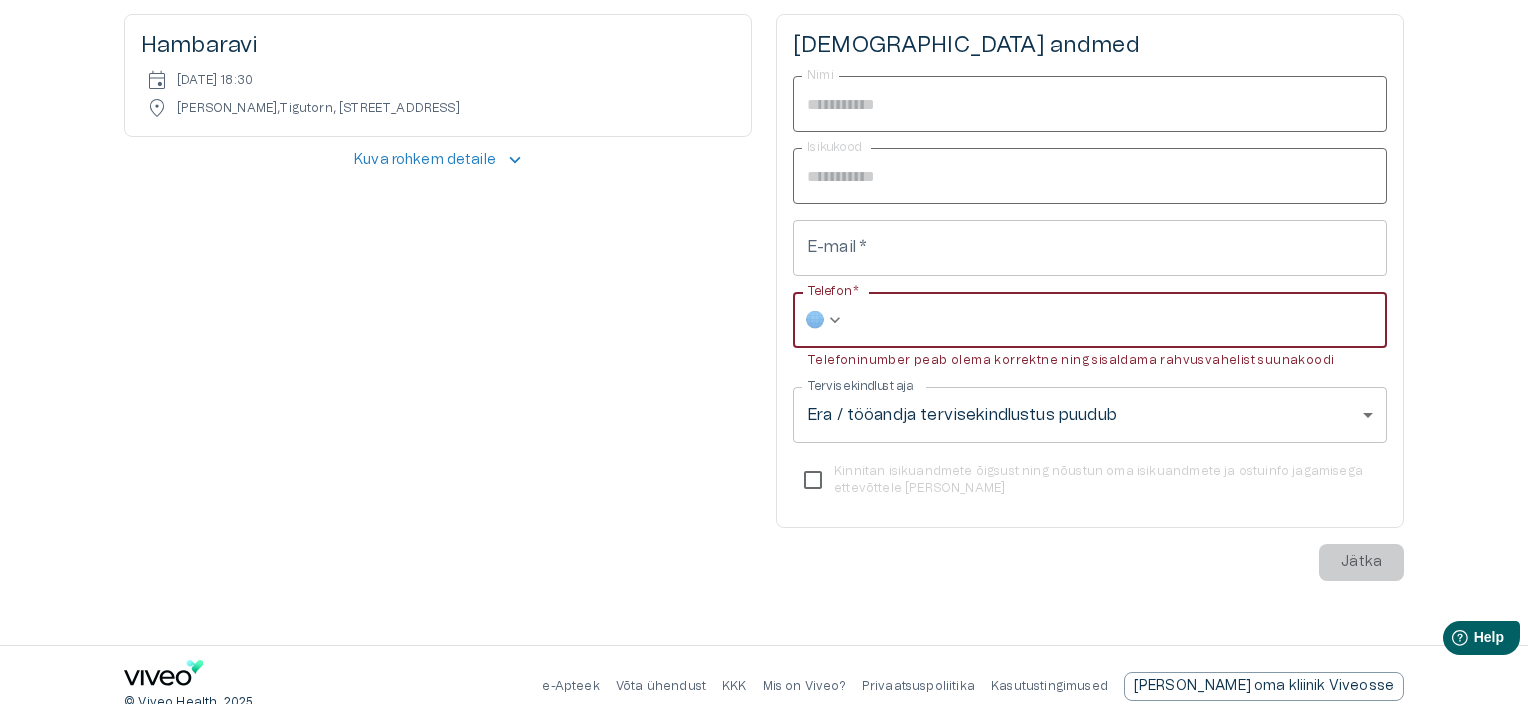 click on "Hindame teie privaatsust Kasutame küpsiseid teie sirvimiskogemuse parandamiseks, isikupärastatud reklaamide või sisu esitamiseks ja liikluse analüüsimiseks. Klõpsates "Nõustun kõik", nõustute küpsiste kasutamisega.   Loe lisaks Kohanda   Keeldu kõigist   Nõustun kõigiga   Kohandage nõusolekueelistused   Kasutame küpsiseid, et aidata teil tõhusalt navigeerida ja teatud funktsioone täita. Üksikasjalikku teavet kõigi küpsiste kohta leiate allpool iga nõusolekukategooria alt. Küpsised, mis on liigitatud kui Vajalikud", salvestatakse teie brauserisse, kuna need on olulised saidi põhifunktsioonide võimaldamiseks. ...  Näita rohkem Vajalikud Alati Aktiivne Vajalikud küpsised on veebisaidi põhifunktsioonide jaoks hädavajalikud ja ilma nendeta ei toimi veebisait ettenähtud viisil.   Need küpsised ei salvesta isikuandmeid. Küpsis cf_clearance Kestvus 1 aasta Kirjeldus Description is currently not available. Küpsis cookieyes-consent Kestvus 1 aasta Kirjeldus Funktsionaalsed Küpsis _ga" at bounding box center (764, 45) 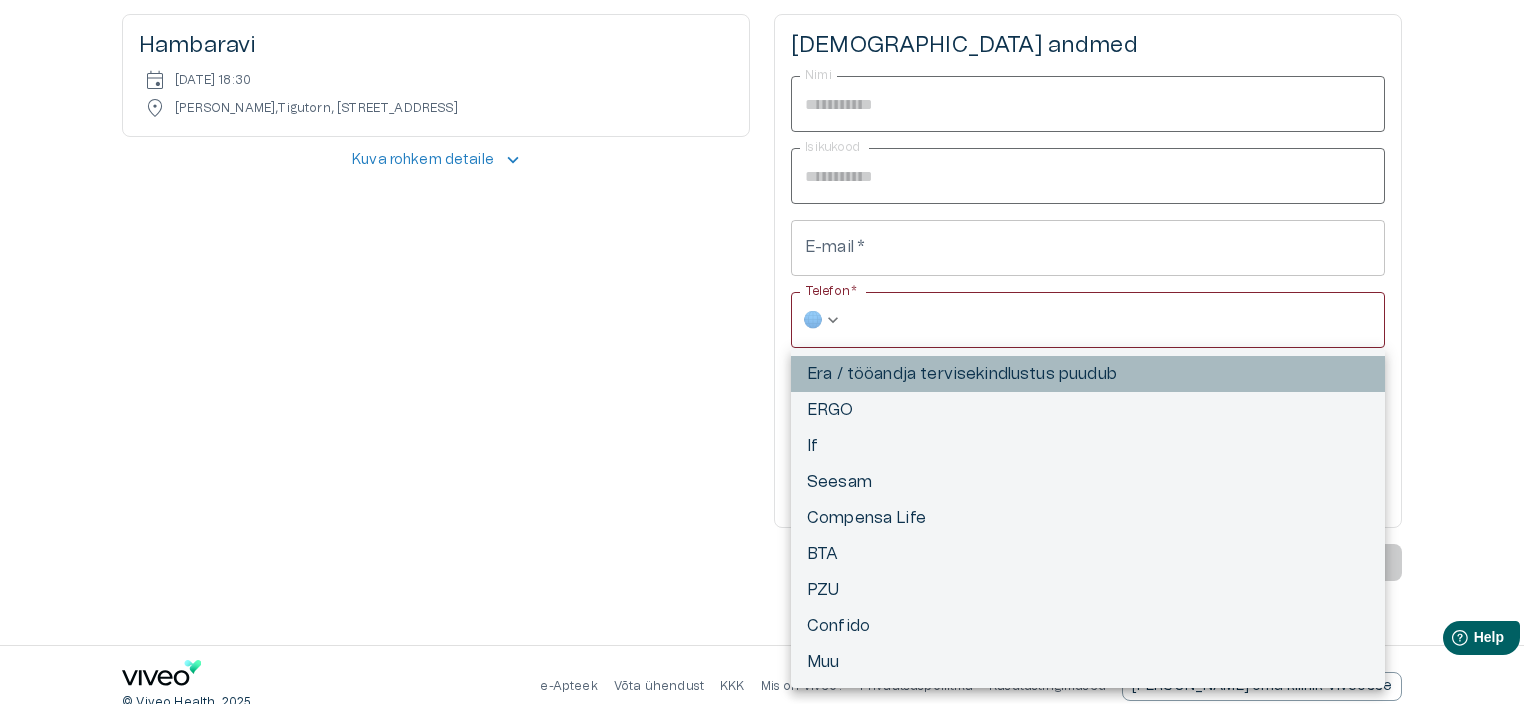 click on "Era / tööandja tervisekindlustus puudub" at bounding box center (1088, 374) 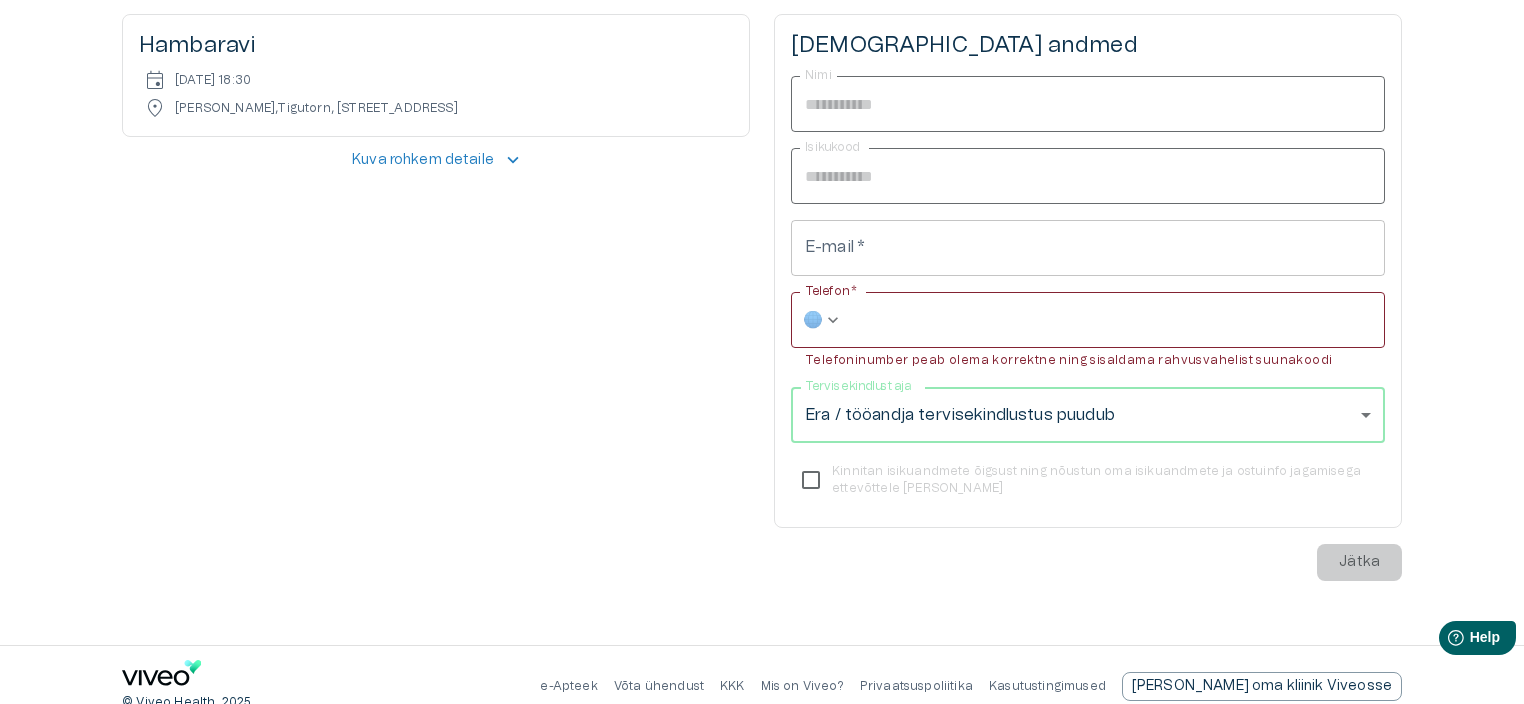 click on "Telefon   *" at bounding box center [1118, 320] 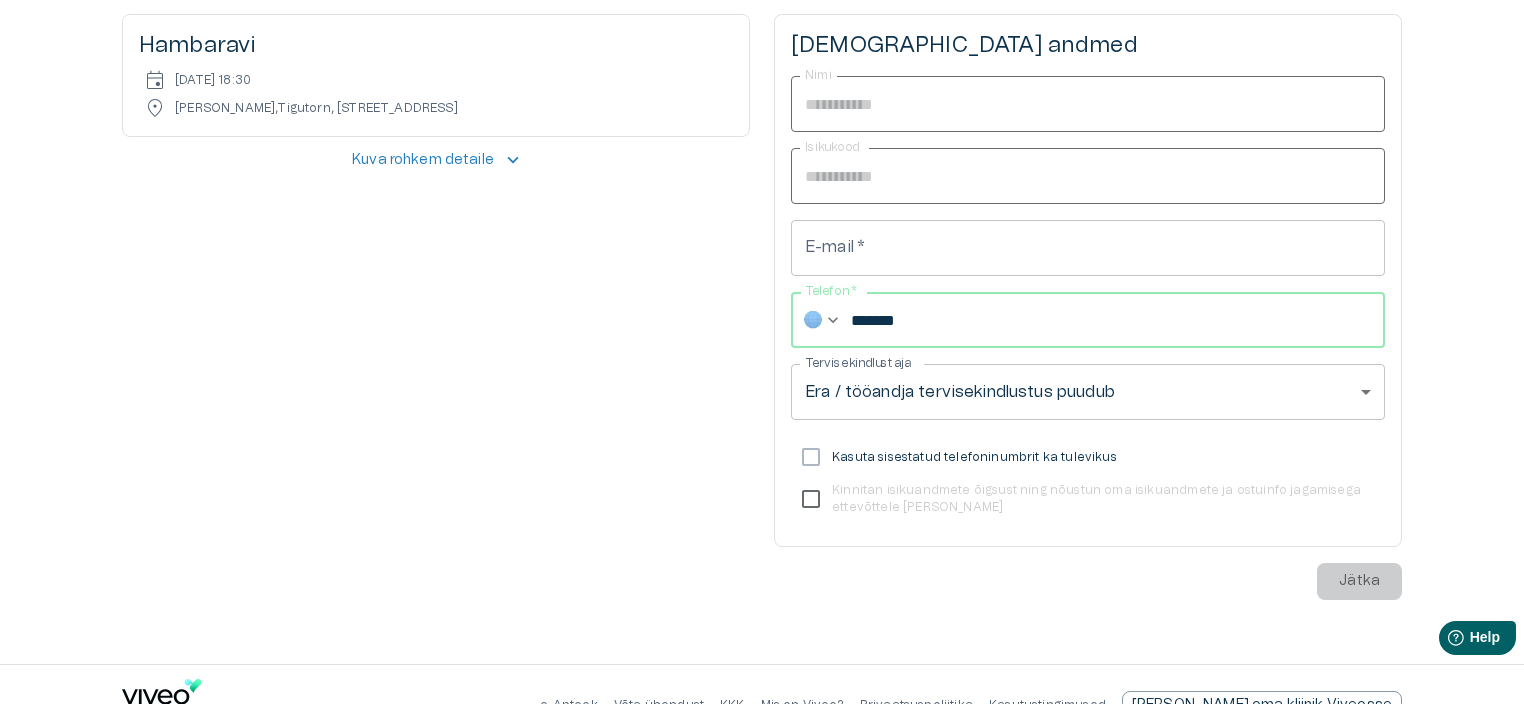 type on "*******" 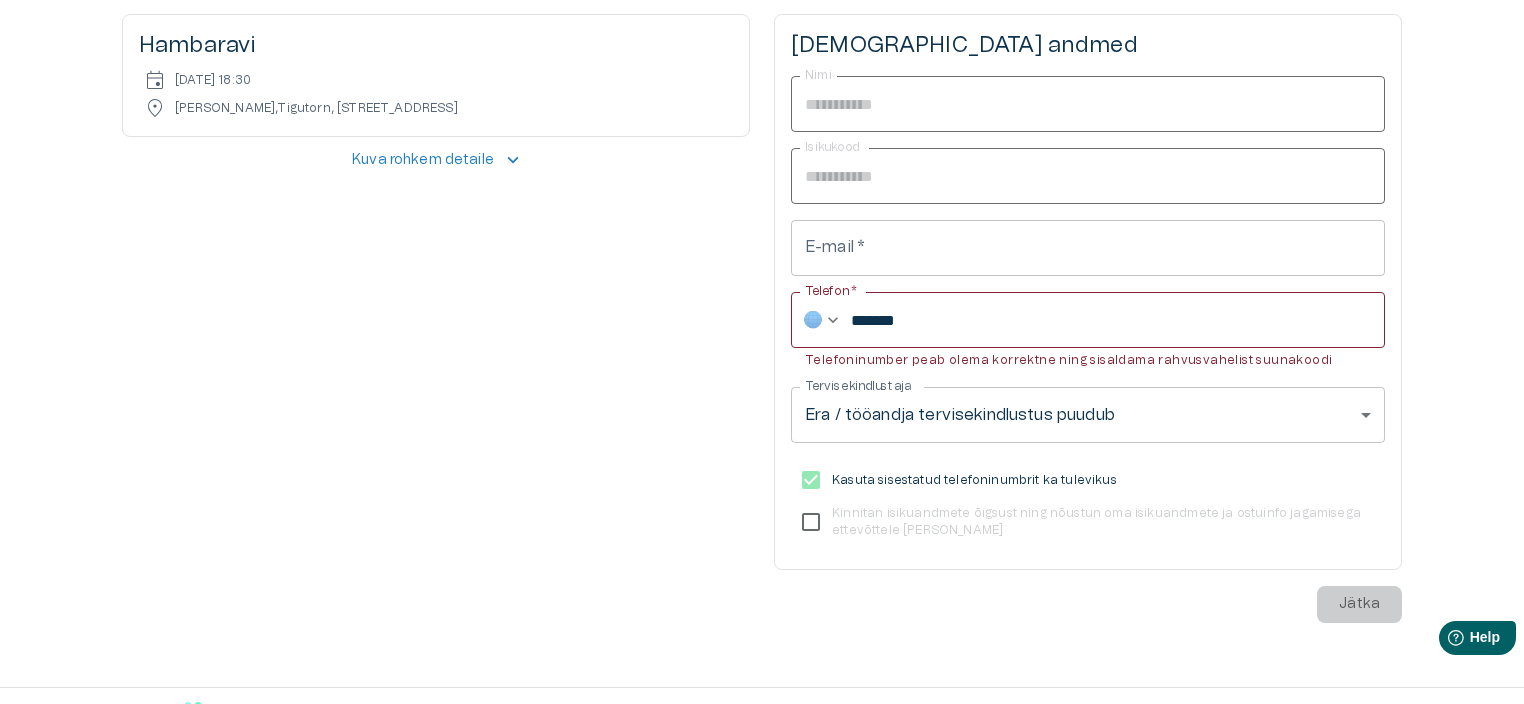 click on "Kinnitan isikuandmete õigsust ning nõustun oma isikuandmete ja ostuinfo jagamisega ettevõttele Max Dental" at bounding box center [1074, 522] 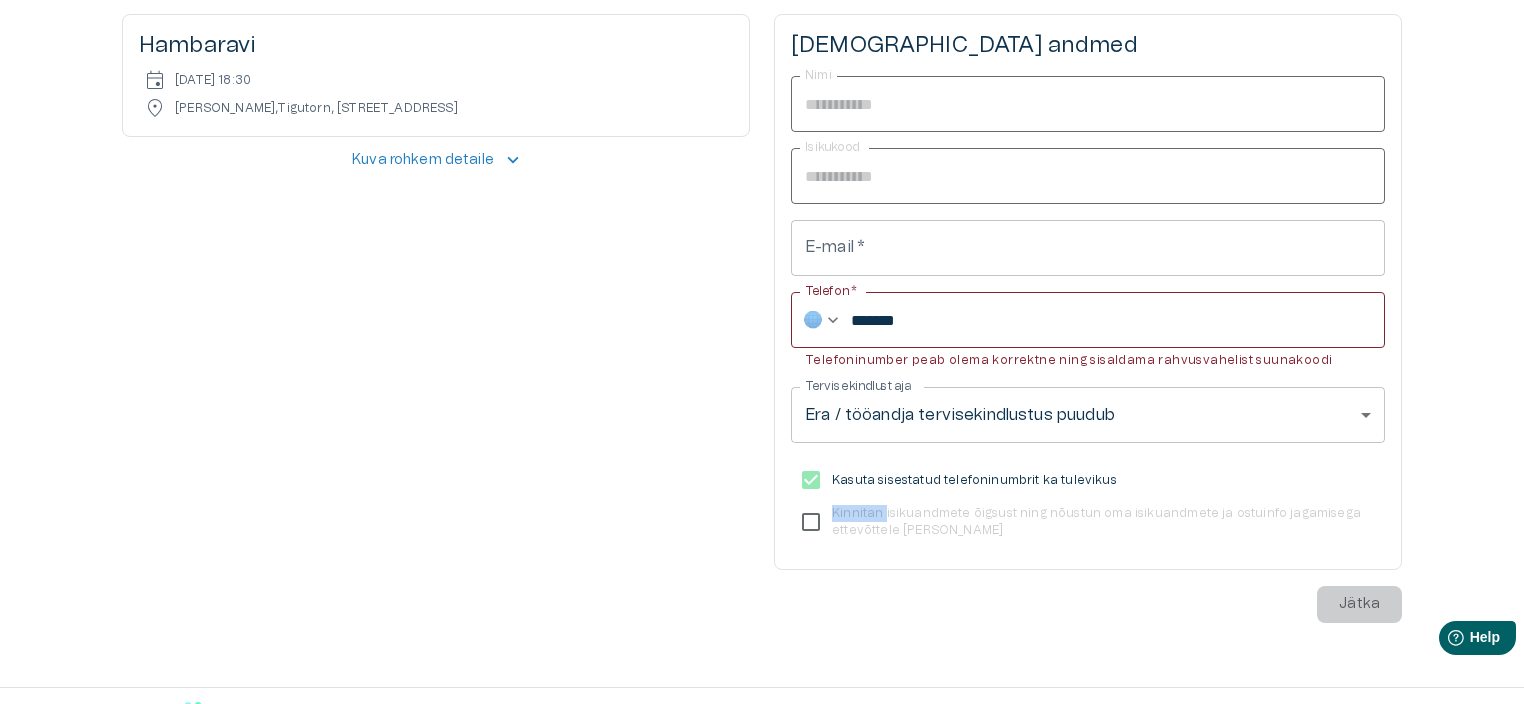 click on "Kinnitan isikuandmete õigsust ning nõustun oma isikuandmete ja ostuinfo jagamisega ettevõttele Max Dental" at bounding box center [1074, 522] 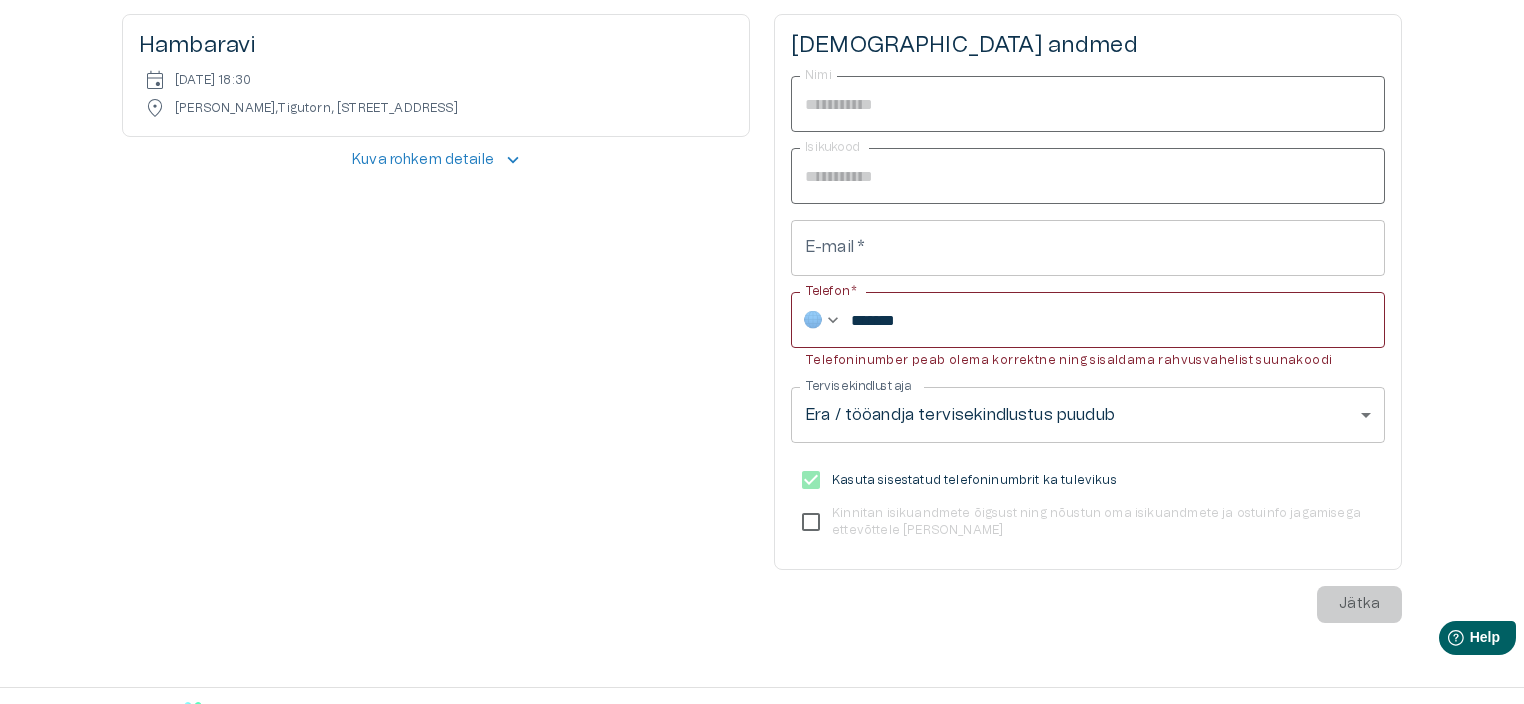 drag, startPoint x: 812, startPoint y: 522, endPoint x: 813, endPoint y: 533, distance: 11.045361 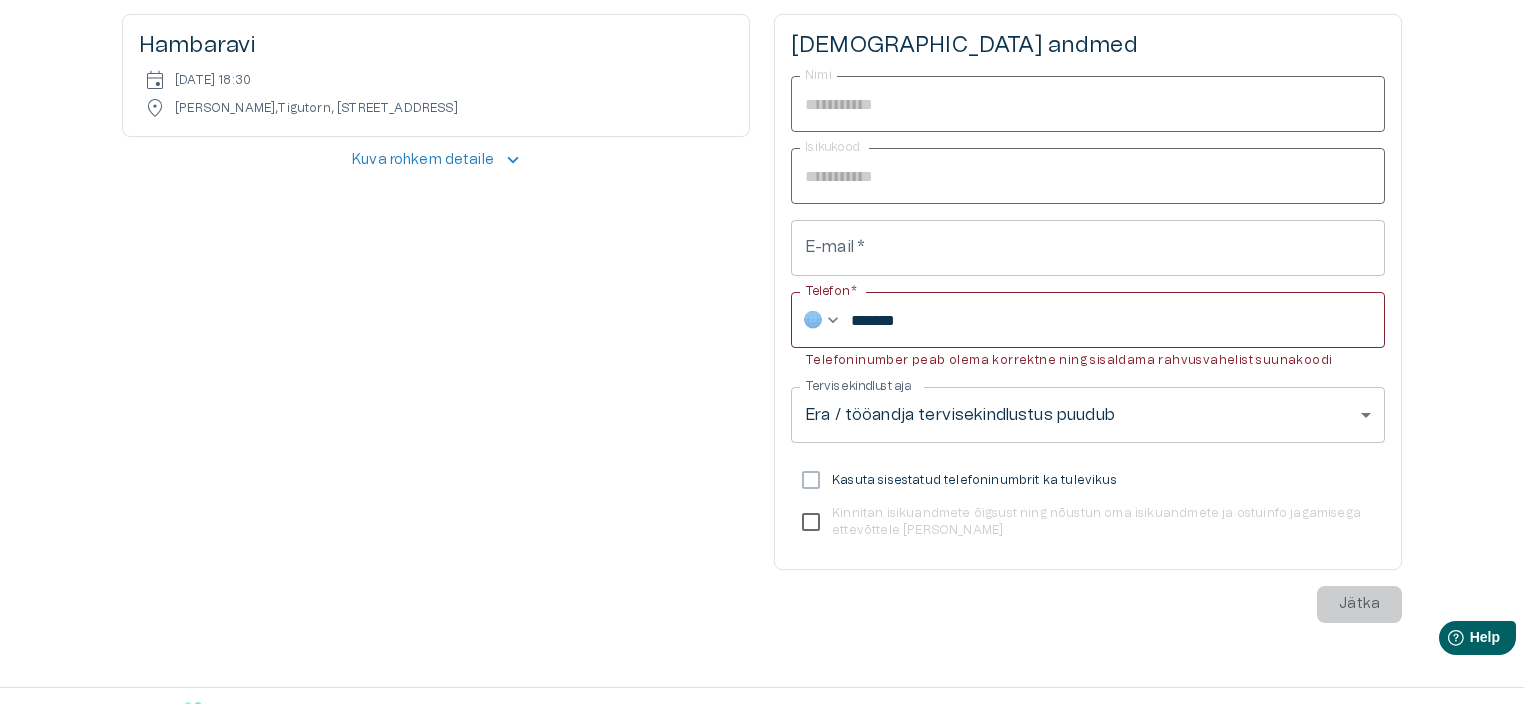 click on "Kinnitan isikuandmete õigsust ning nõustun oma isikuandmete ja ostuinfo jagamisega ettevõttele Max Dental" at bounding box center (1074, 522) 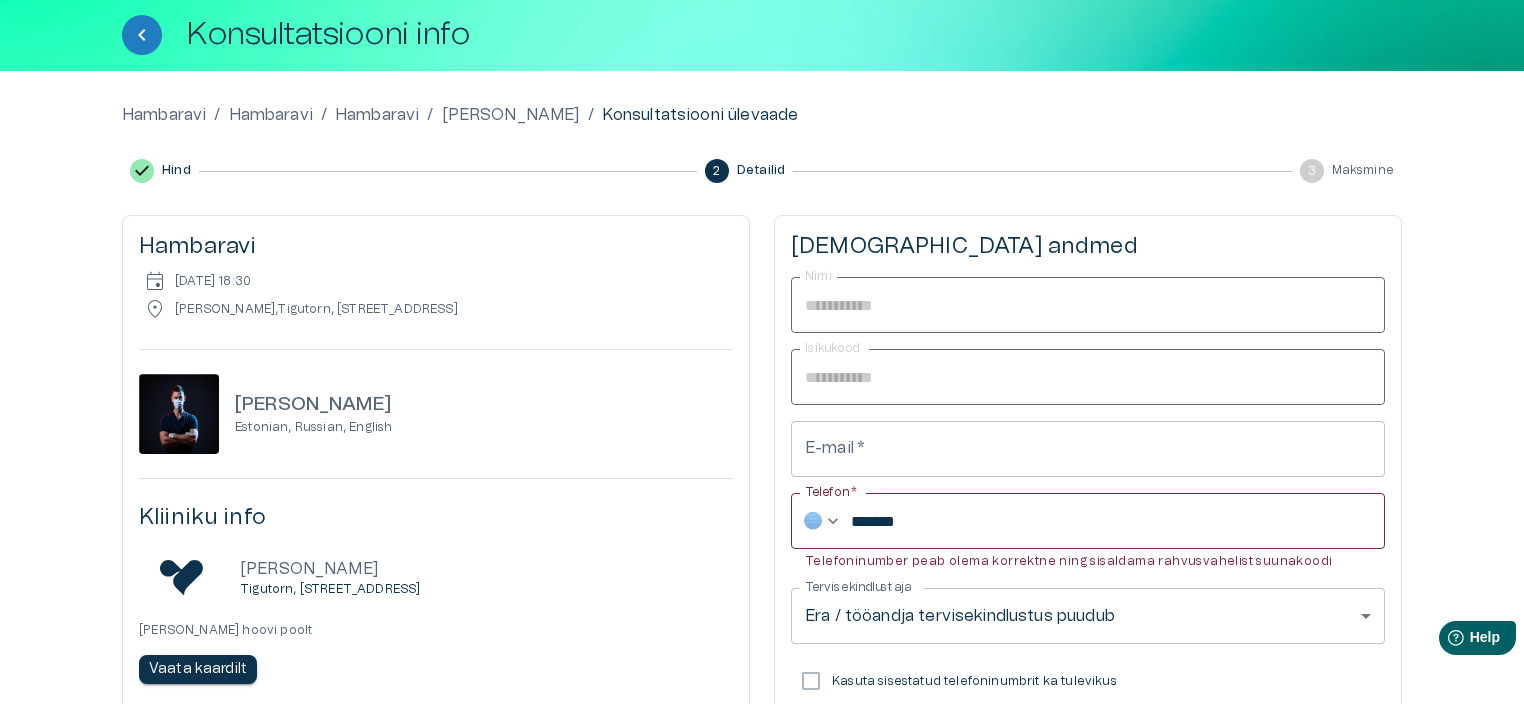 scroll, scrollTop: 105, scrollLeft: 0, axis: vertical 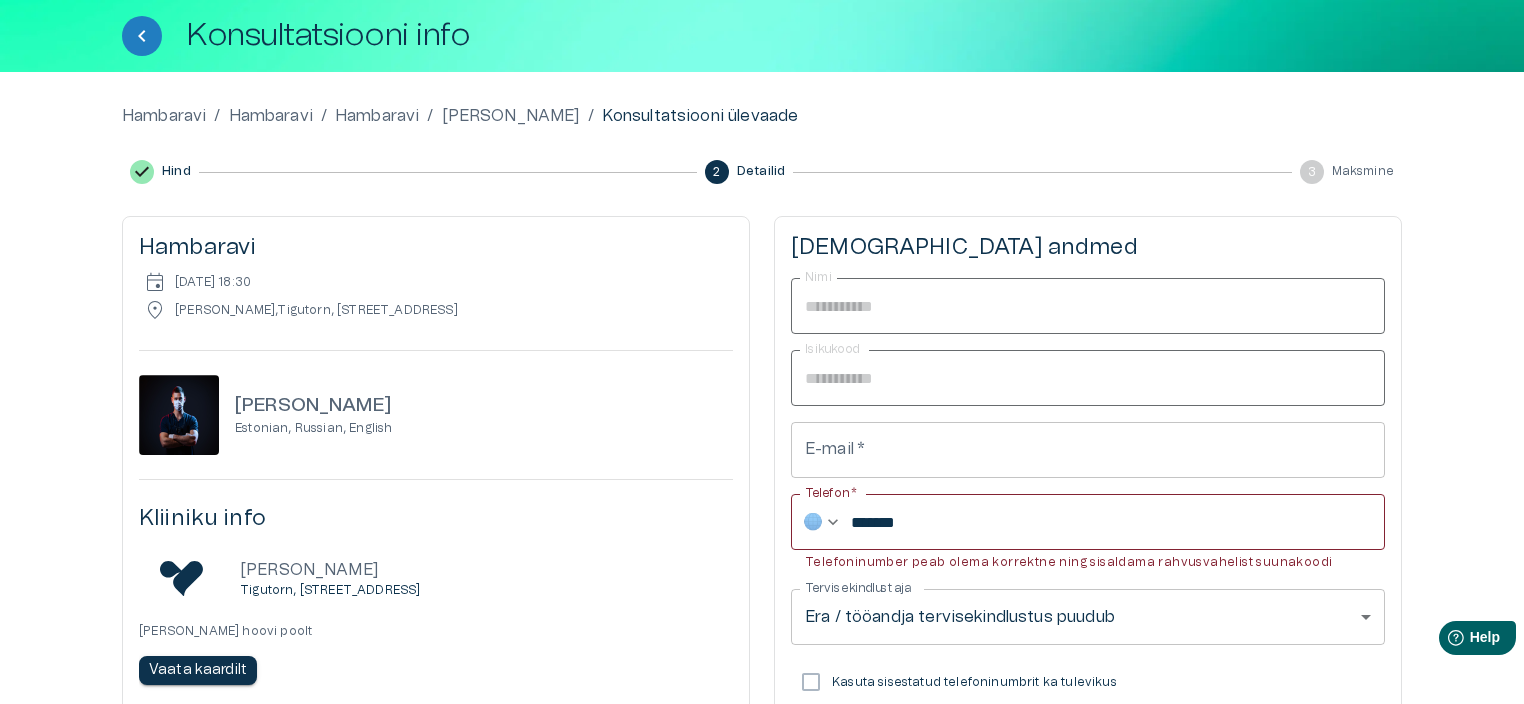 click on "​ 🌐 ******* Telefon   *" at bounding box center [1088, 522] 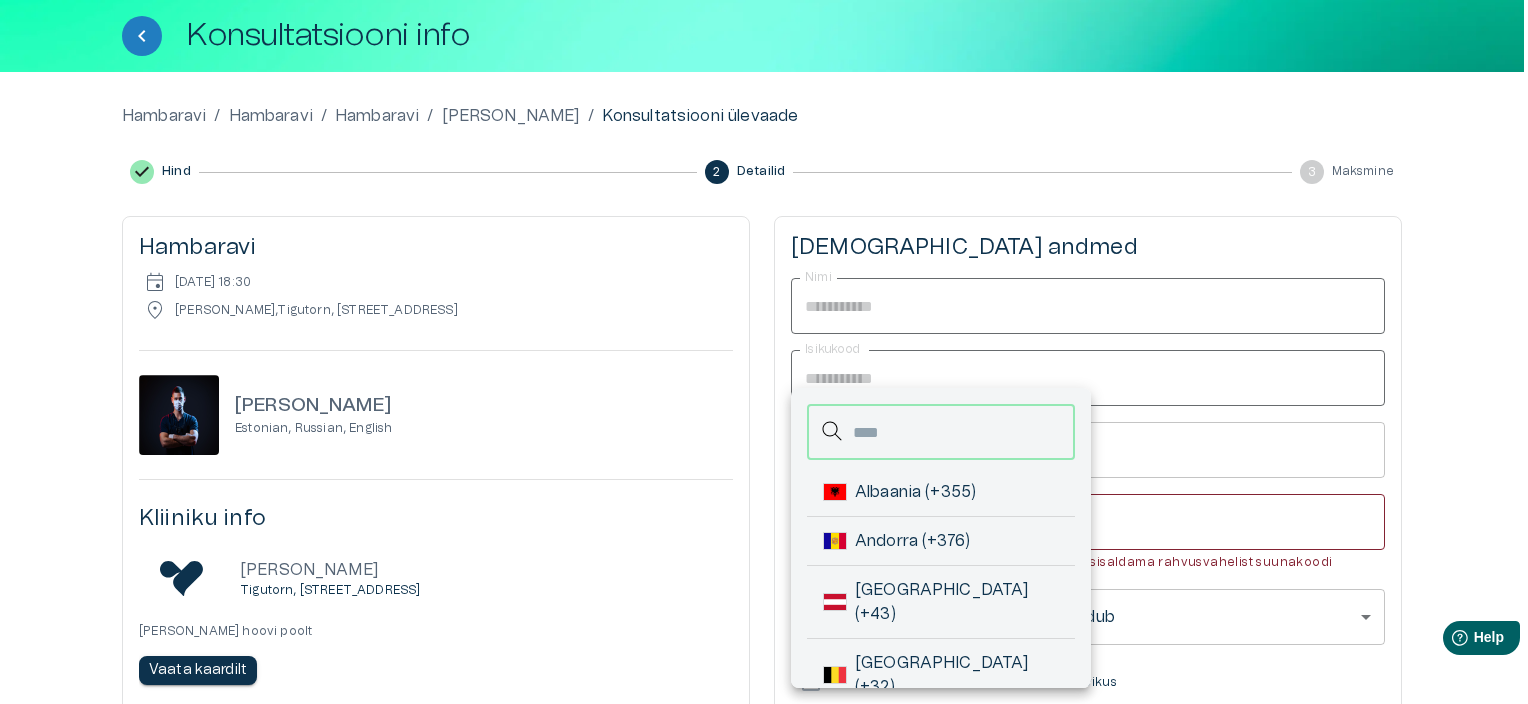 click at bounding box center (964, 432) 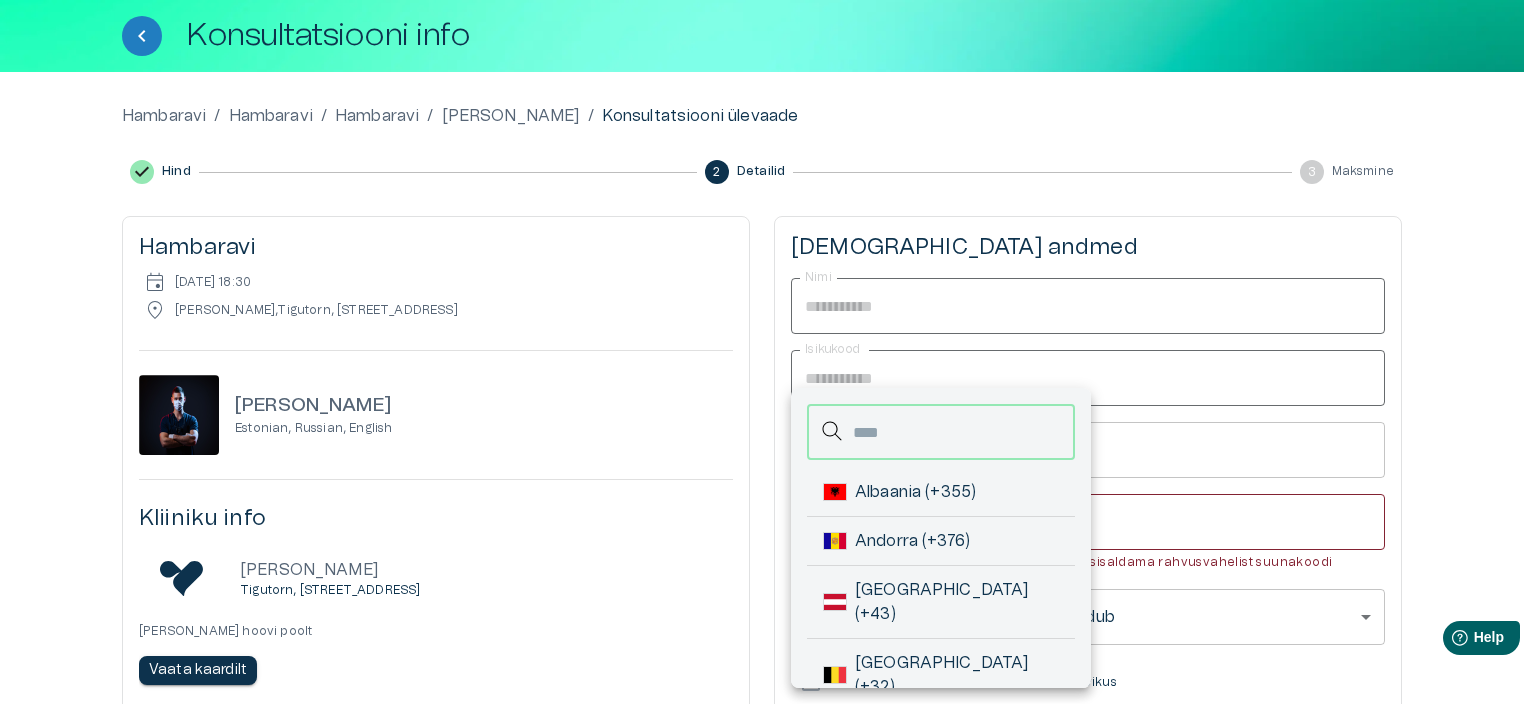 type on "*" 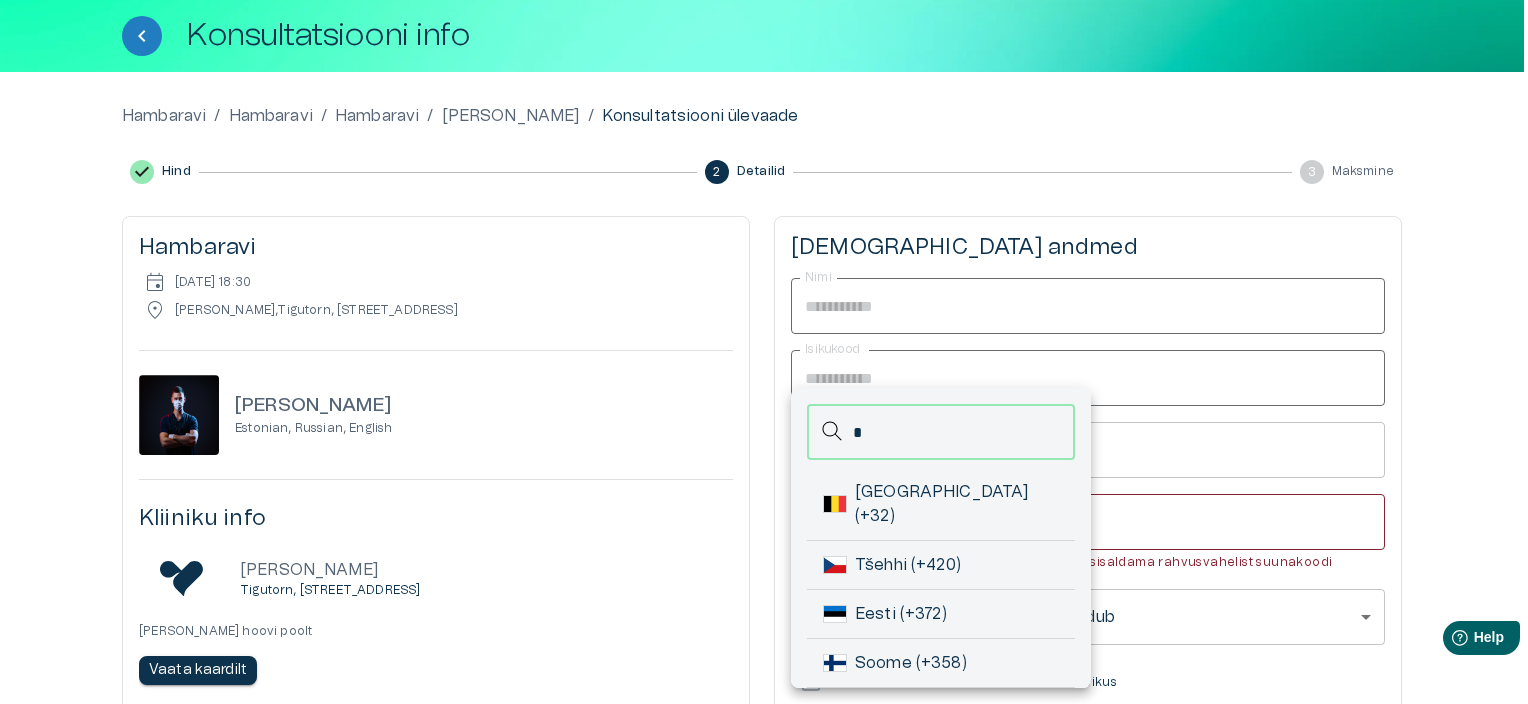 type on "*" 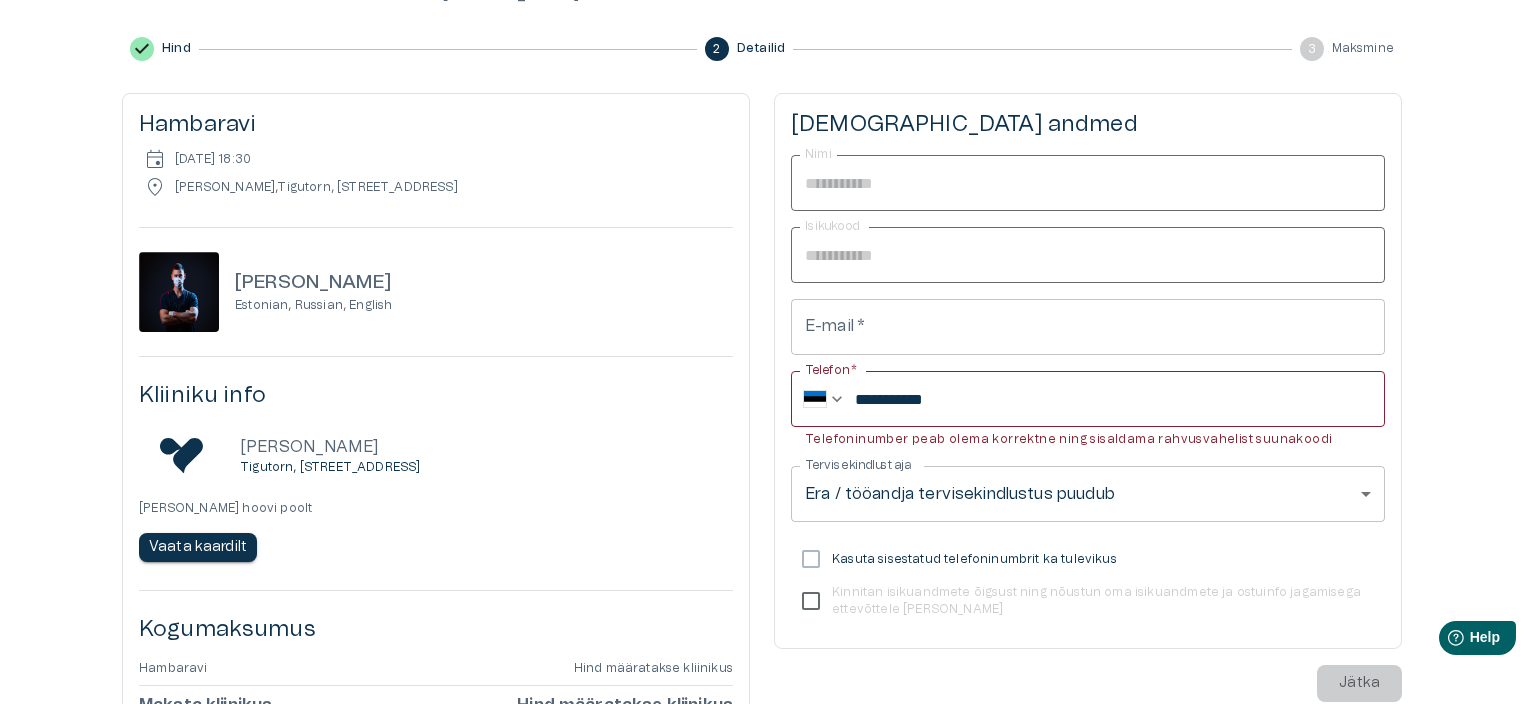 scroll, scrollTop: 232, scrollLeft: 0, axis: vertical 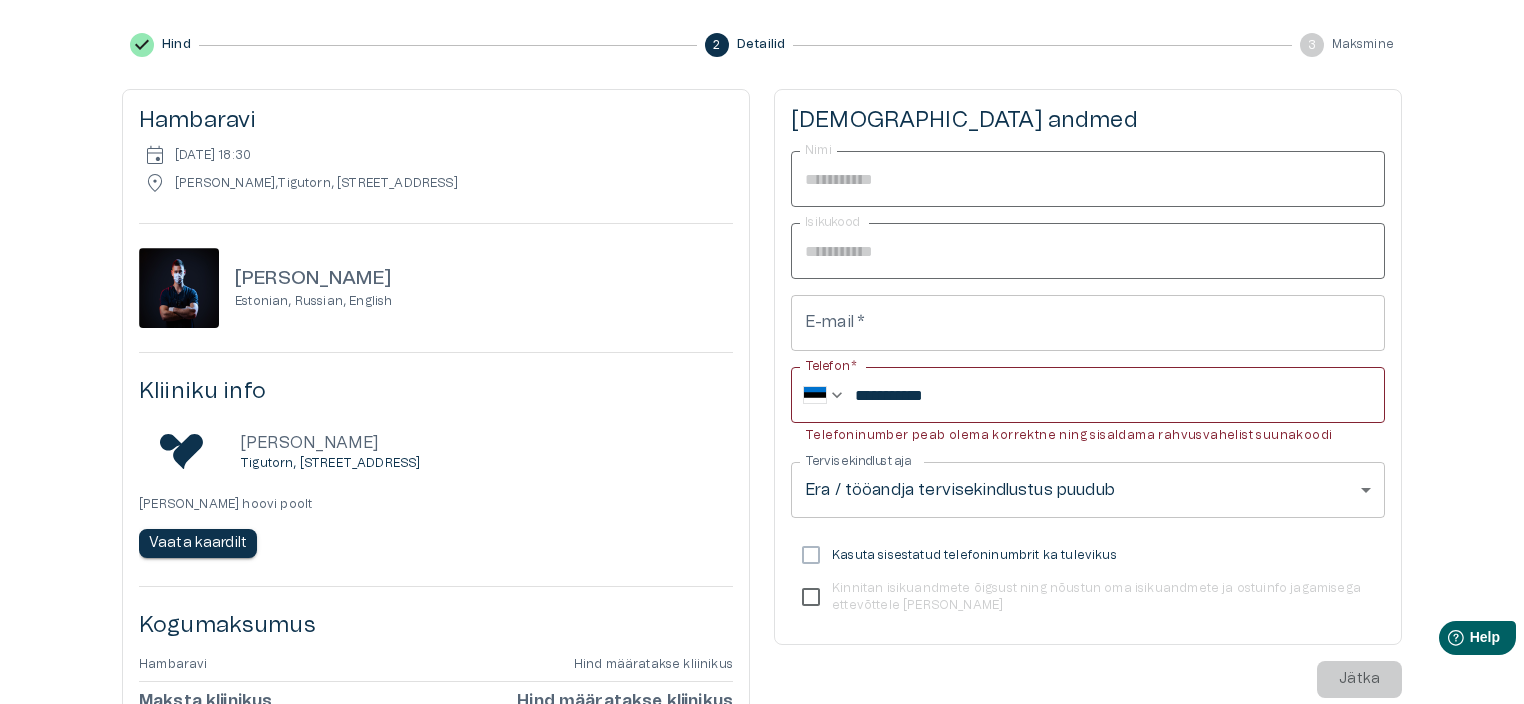 click on "Kinnitan isikuandmete õigsust ning nõustun oma isikuandmete ja ostuinfo jagamisega ettevõttele Max Dental" at bounding box center (1074, 597) 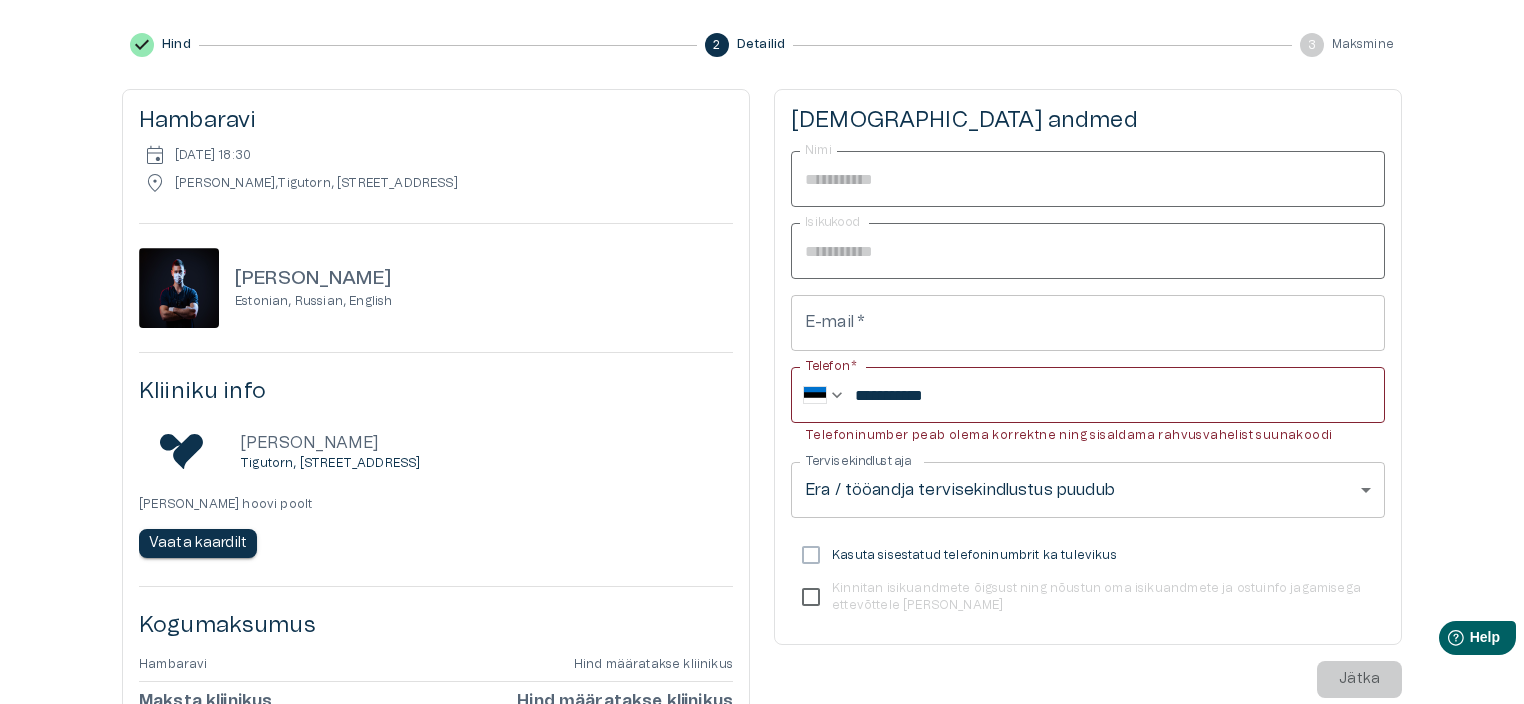 click on "Kinnitan isikuandmete õigsust ning nõustun oma isikuandmete ja ostuinfo jagamisega ettevõttele Max Dental" at bounding box center [1074, 597] 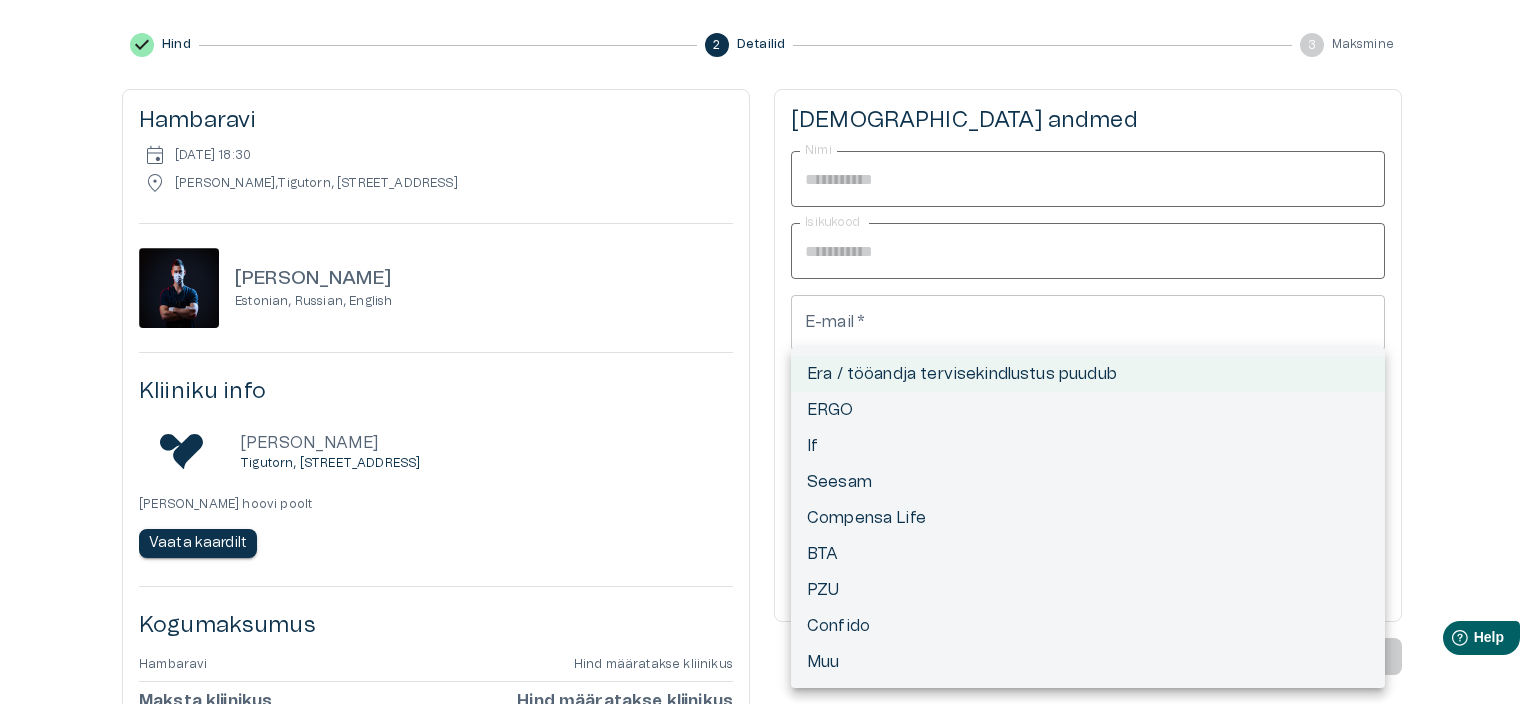 click on "Hindame teie privaatsust Kasutame küpsiseid teie sirvimiskogemuse parandamiseks, isikupärastatud reklaamide või sisu esitamiseks ja liikluse analüüsimiseks. Klõpsates "Nõustun kõik", nõustute küpsiste kasutamisega.   Loe lisaks Kohanda   Keeldu kõigist   Nõustun kõigiga   Kohandage nõusolekueelistused   Kasutame küpsiseid, et aidata teil tõhusalt navigeerida ja teatud funktsioone täita. Üksikasjalikku teavet kõigi küpsiste kohta leiate allpool iga nõusolekukategooria alt. Küpsised, mis on liigitatud kui Vajalikud", salvestatakse teie brauserisse, kuna need on olulised saidi põhifunktsioonide võimaldamiseks. ...  Näita rohkem Vajalikud Alati Aktiivne Vajalikud küpsised on veebisaidi põhifunktsioonide jaoks hädavajalikud ja ilma nendeta ei toimi veebisait ettenähtud viisil.   Need küpsised ei salvesta isikuandmeid. Küpsis cf_clearance Kestvus 1 aasta Kirjeldus Description is currently not available. Küpsis cookieyes-consent Kestvus 1 aasta Kirjeldus Funktsionaalsed Küpsis _ga" at bounding box center (764, 120) 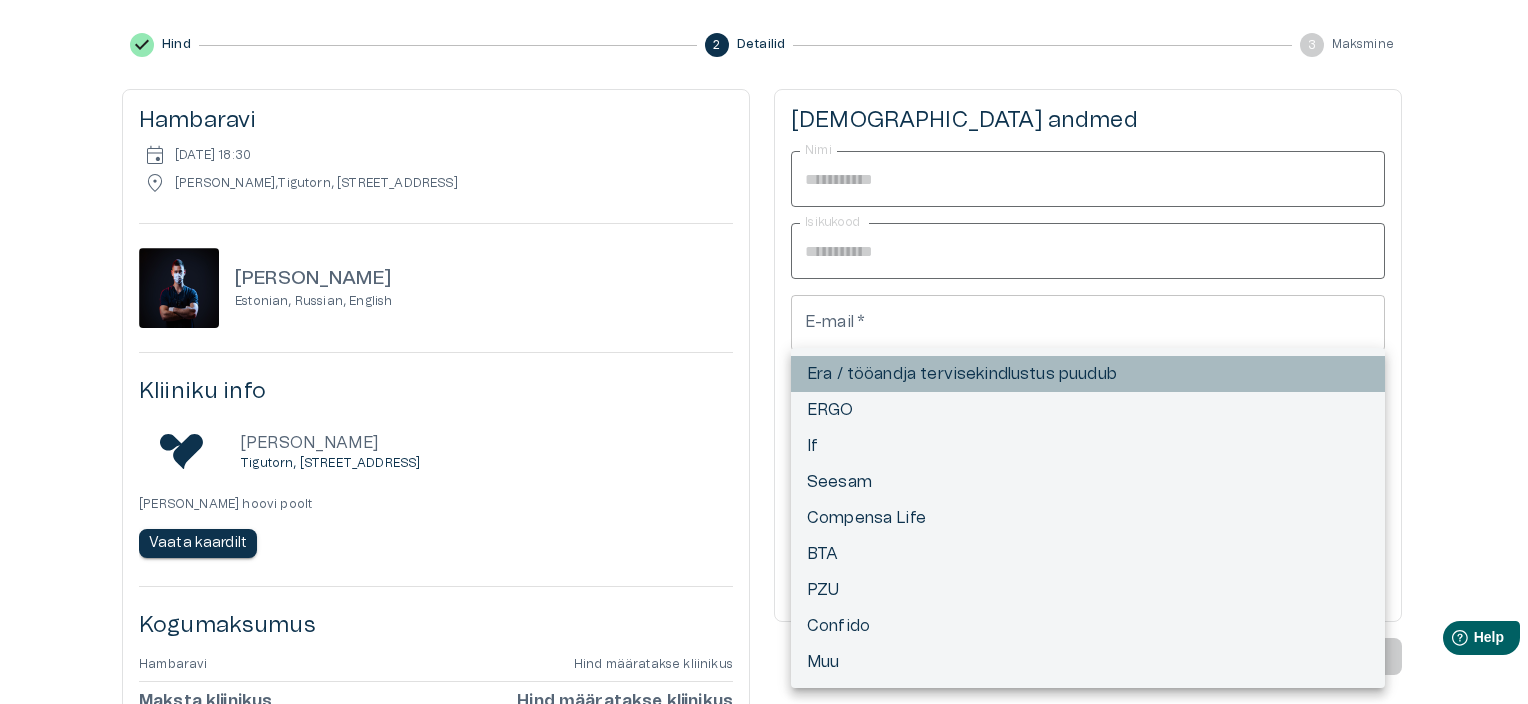 click on "Era / tööandja tervisekindlustus puudub" at bounding box center [1088, 374] 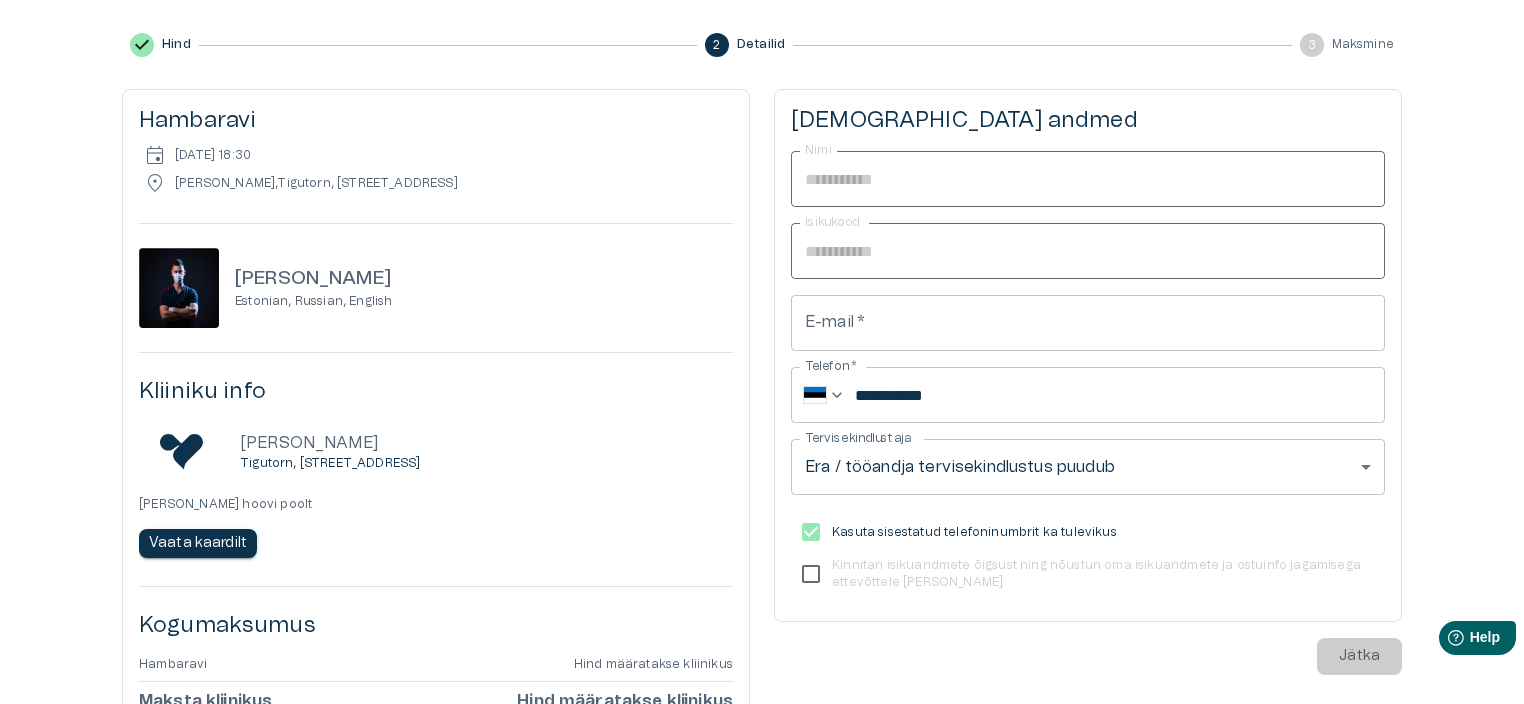 click on "Kinnitan isikuandmete õigsust ning nõustun oma isikuandmete ja ostuinfo jagamisega ettevõttele Max Dental" at bounding box center [1074, 574] 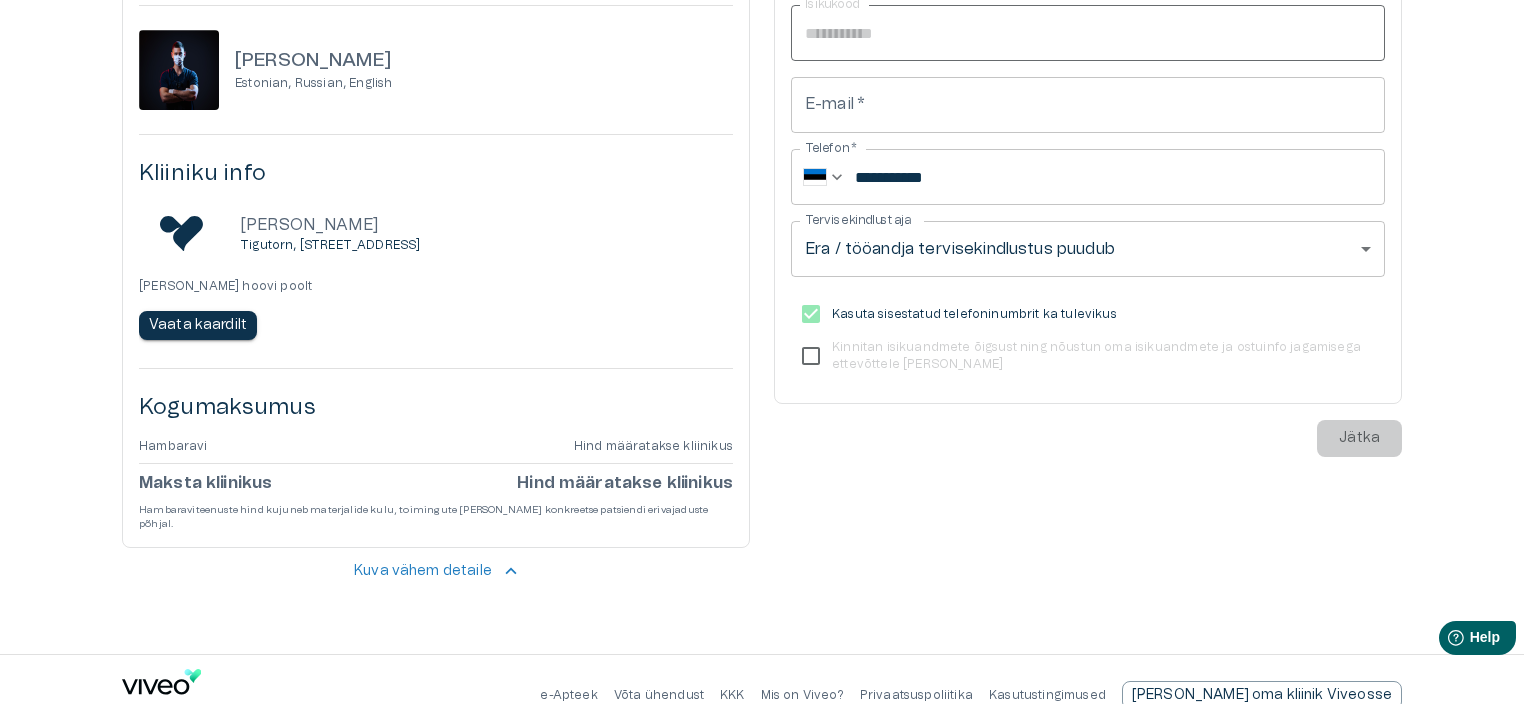 scroll, scrollTop: 466, scrollLeft: 0, axis: vertical 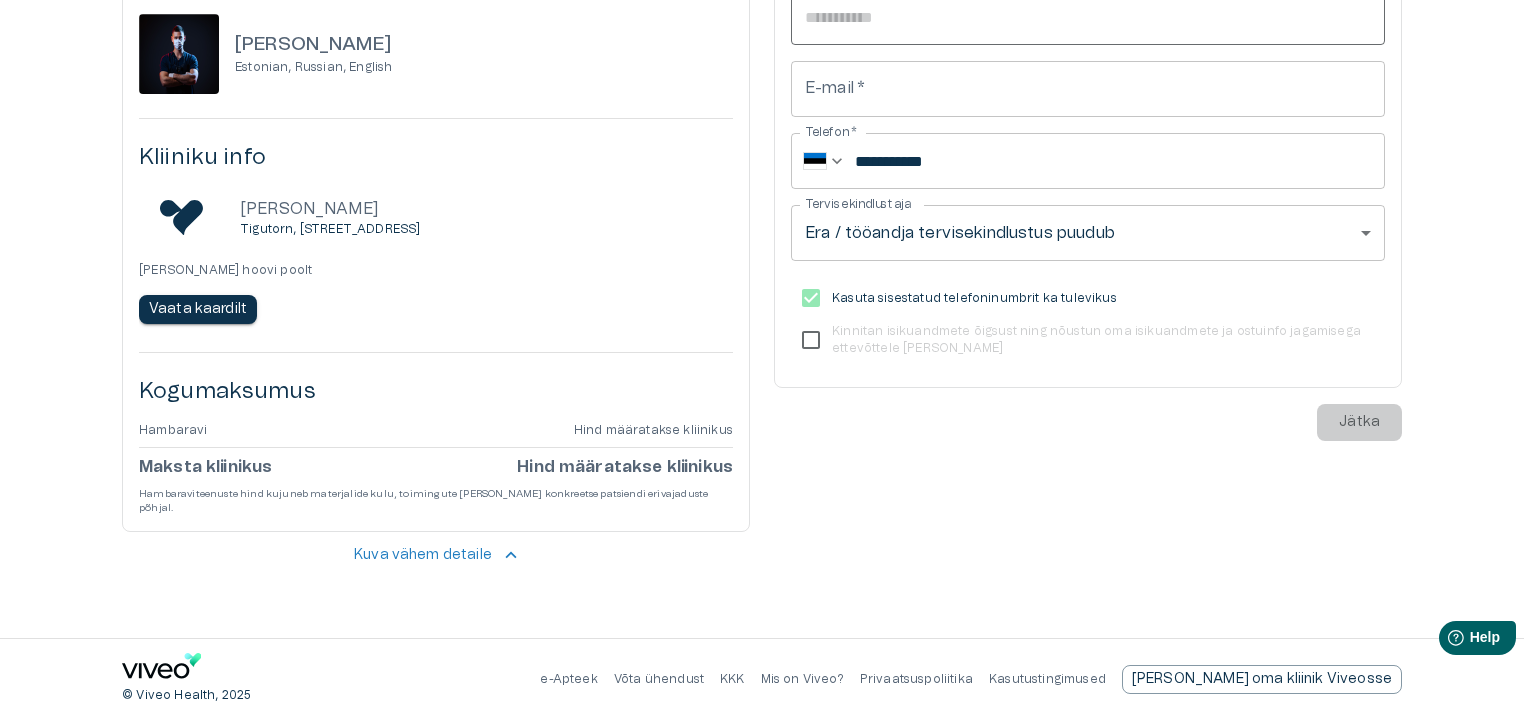 click on "**********" at bounding box center [762, 174] 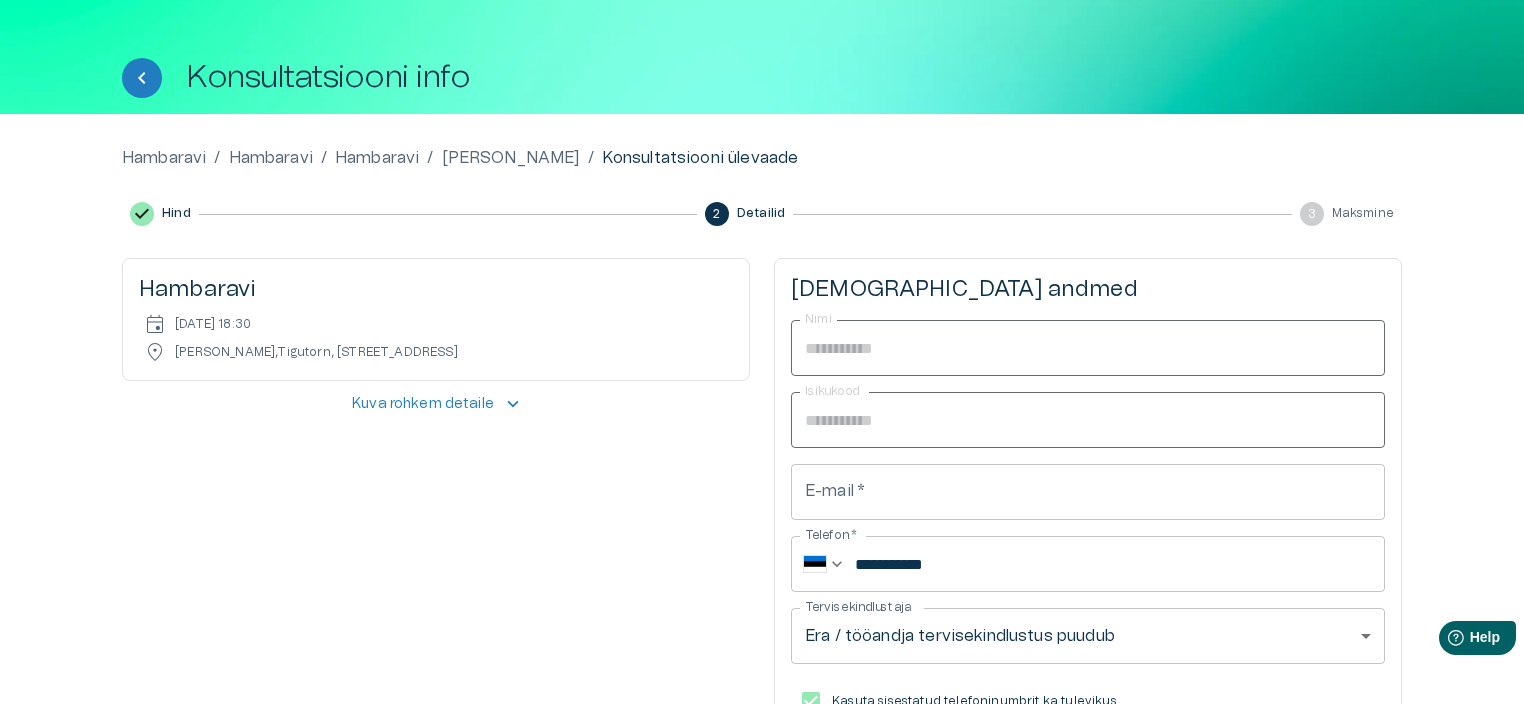 scroll, scrollTop: 0, scrollLeft: 0, axis: both 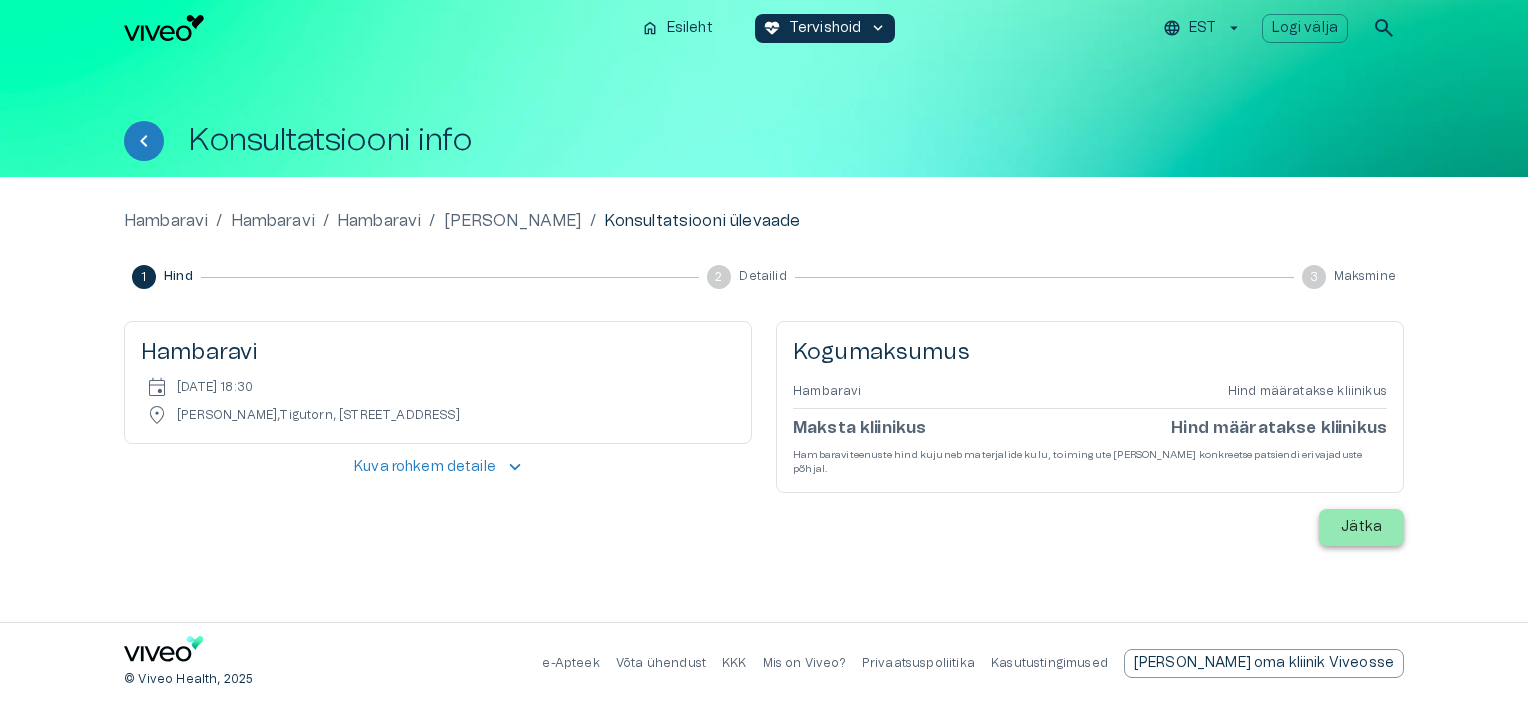 click on "Jätka" at bounding box center [1361, 527] 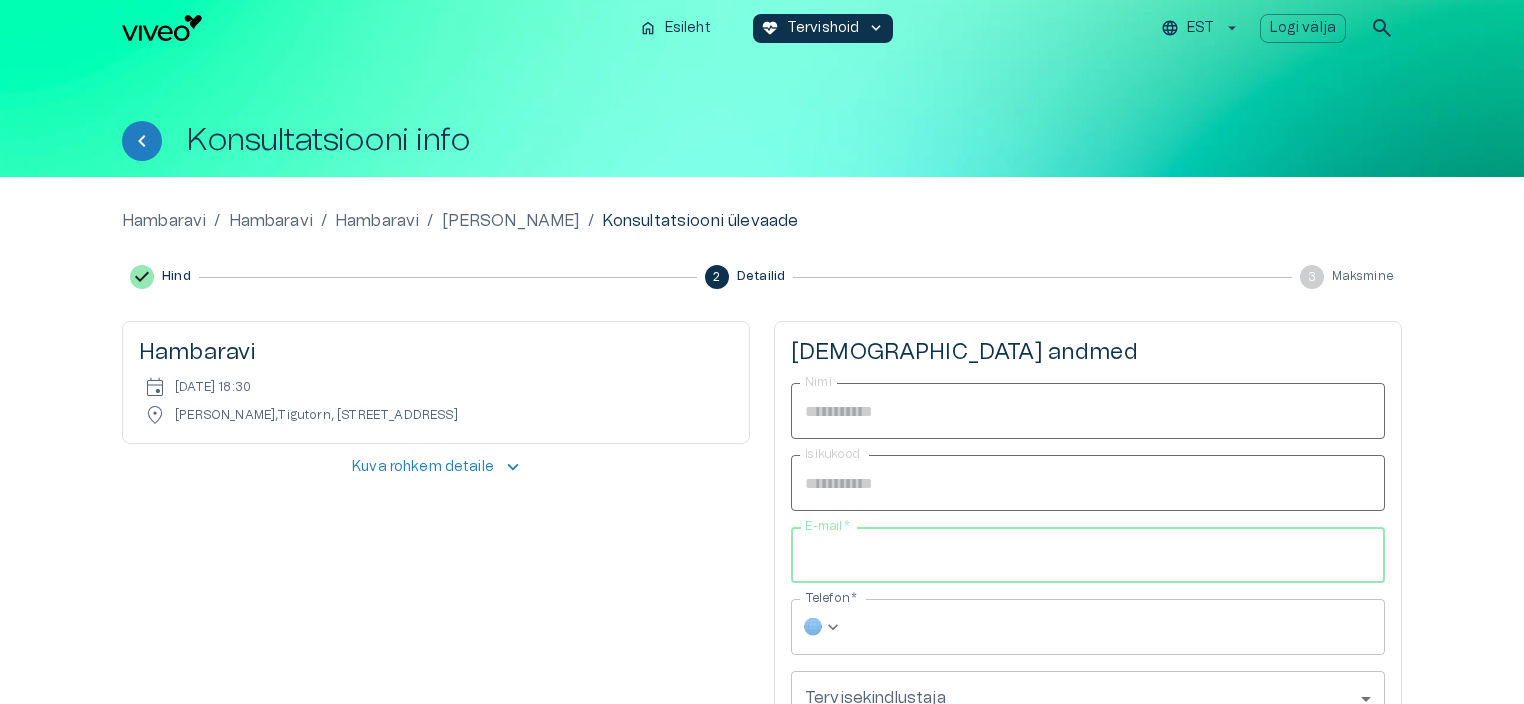 click on "E-mail   *" at bounding box center (1088, 555) 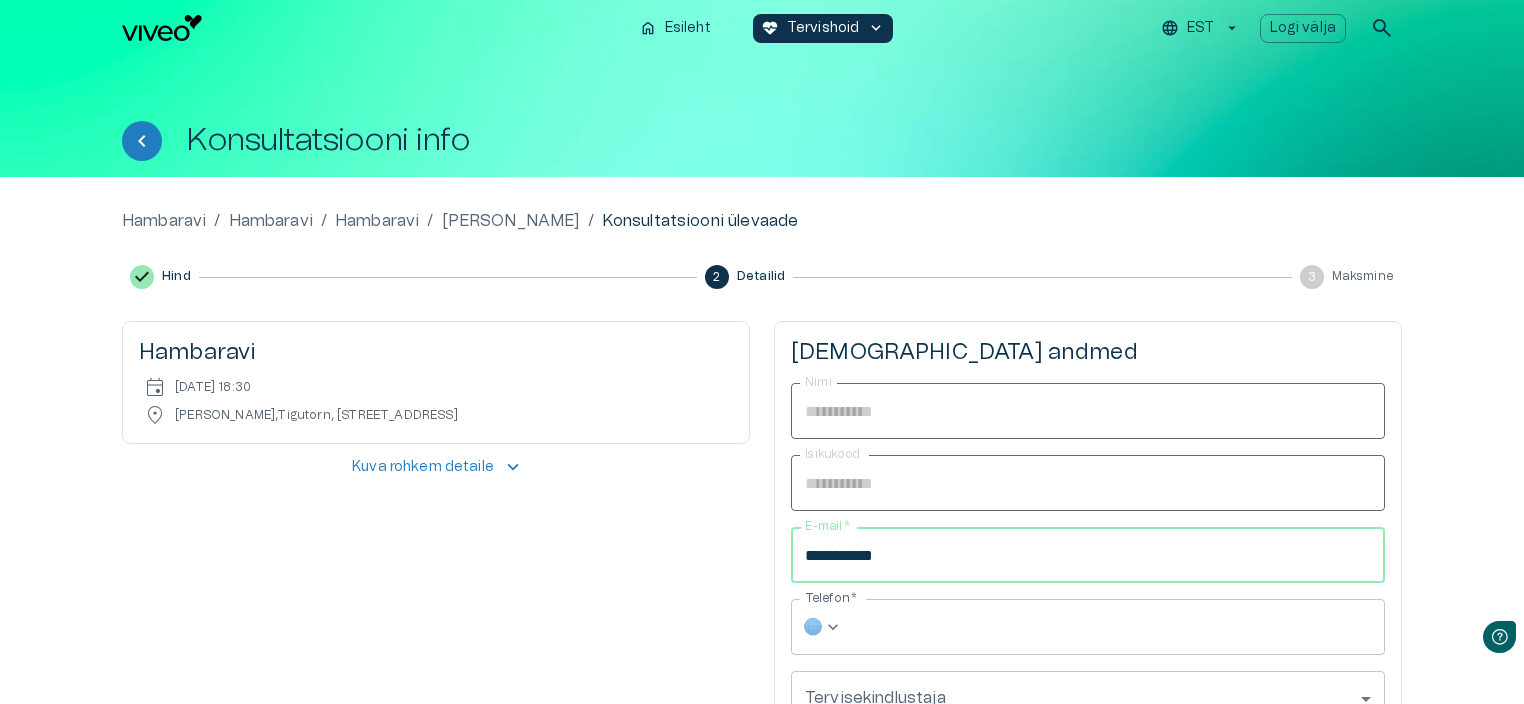 scroll, scrollTop: 0, scrollLeft: 0, axis: both 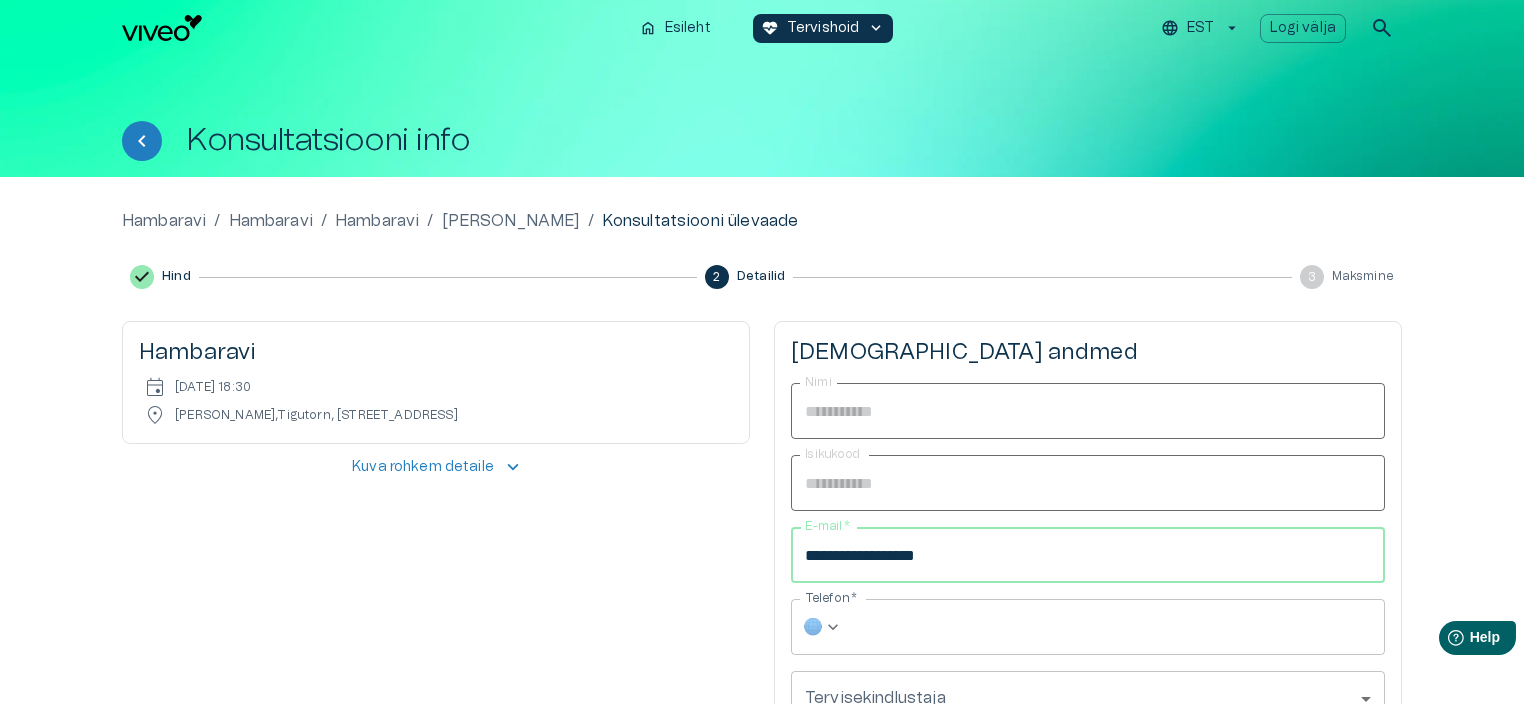 type on "**********" 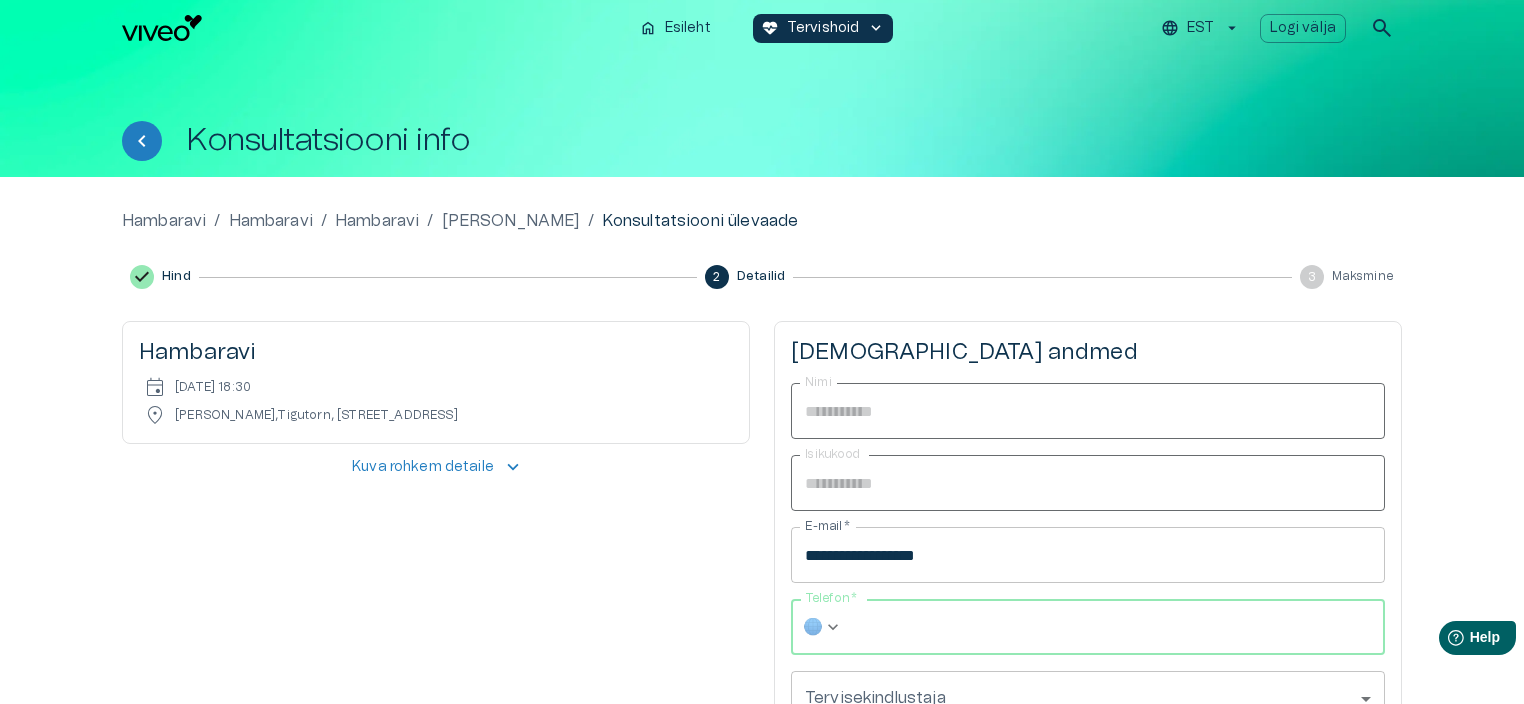 click on "Telefon   *" at bounding box center (1118, 627) 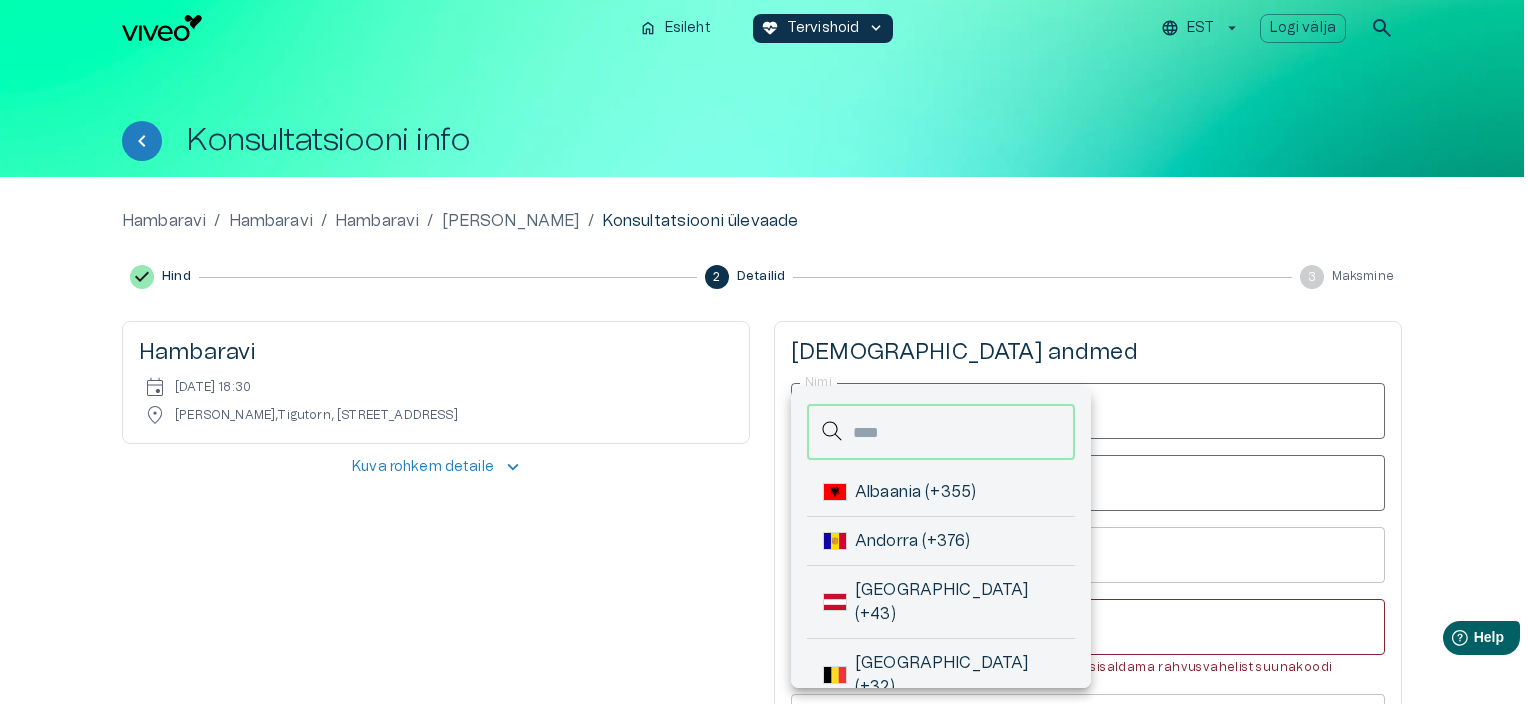 click at bounding box center (964, 432) 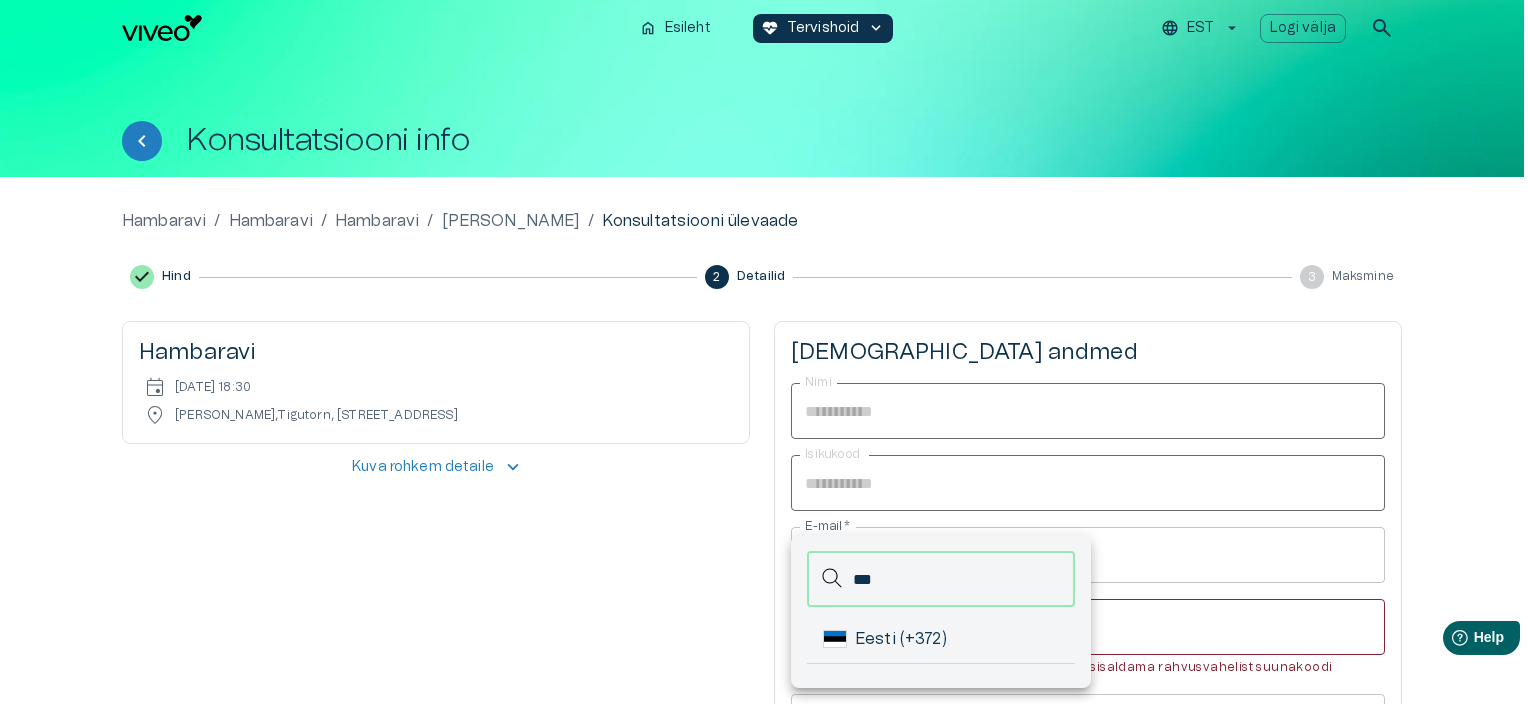 type on "***" 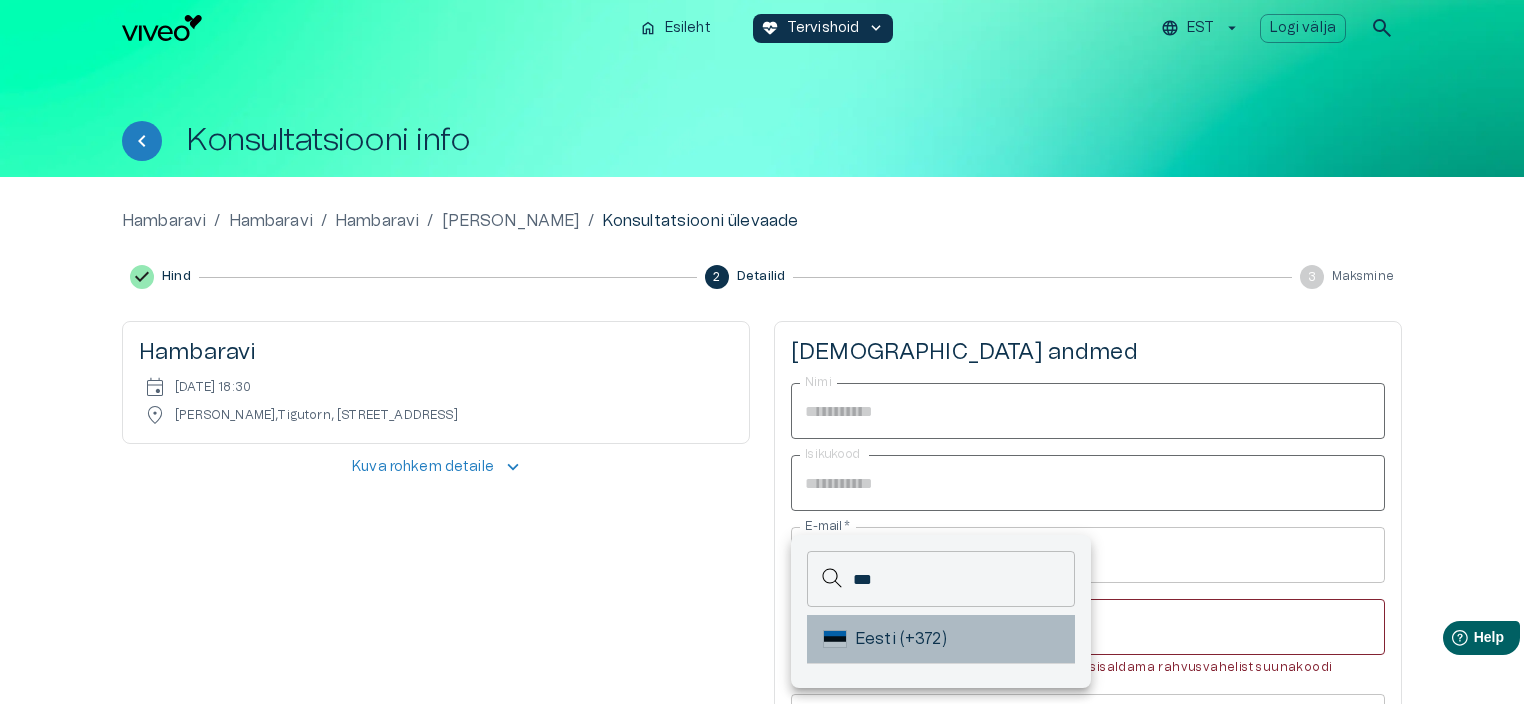click on "Eesti (+372)" at bounding box center [957, 639] 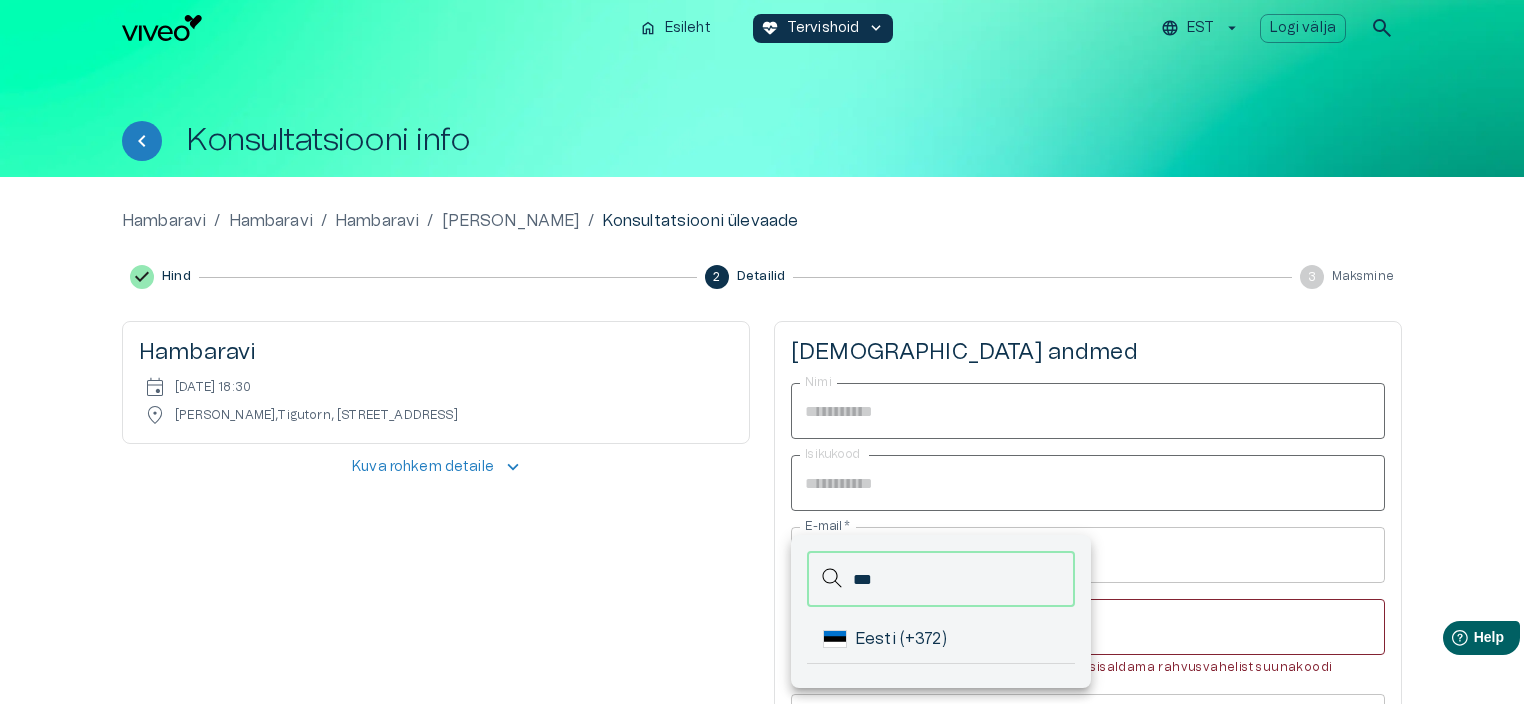 click on "***" at bounding box center (964, 579) 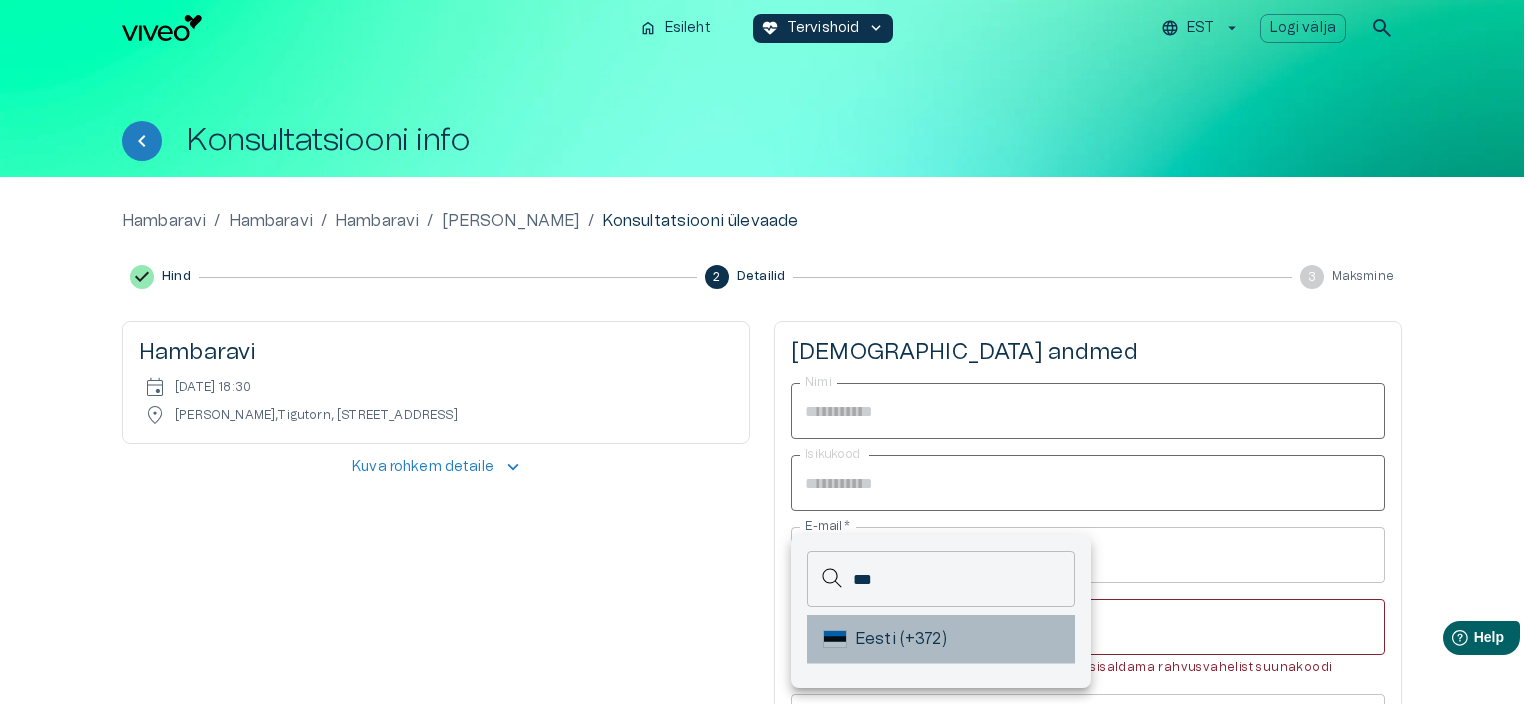 click on "Eesti (+372)" at bounding box center [957, 639] 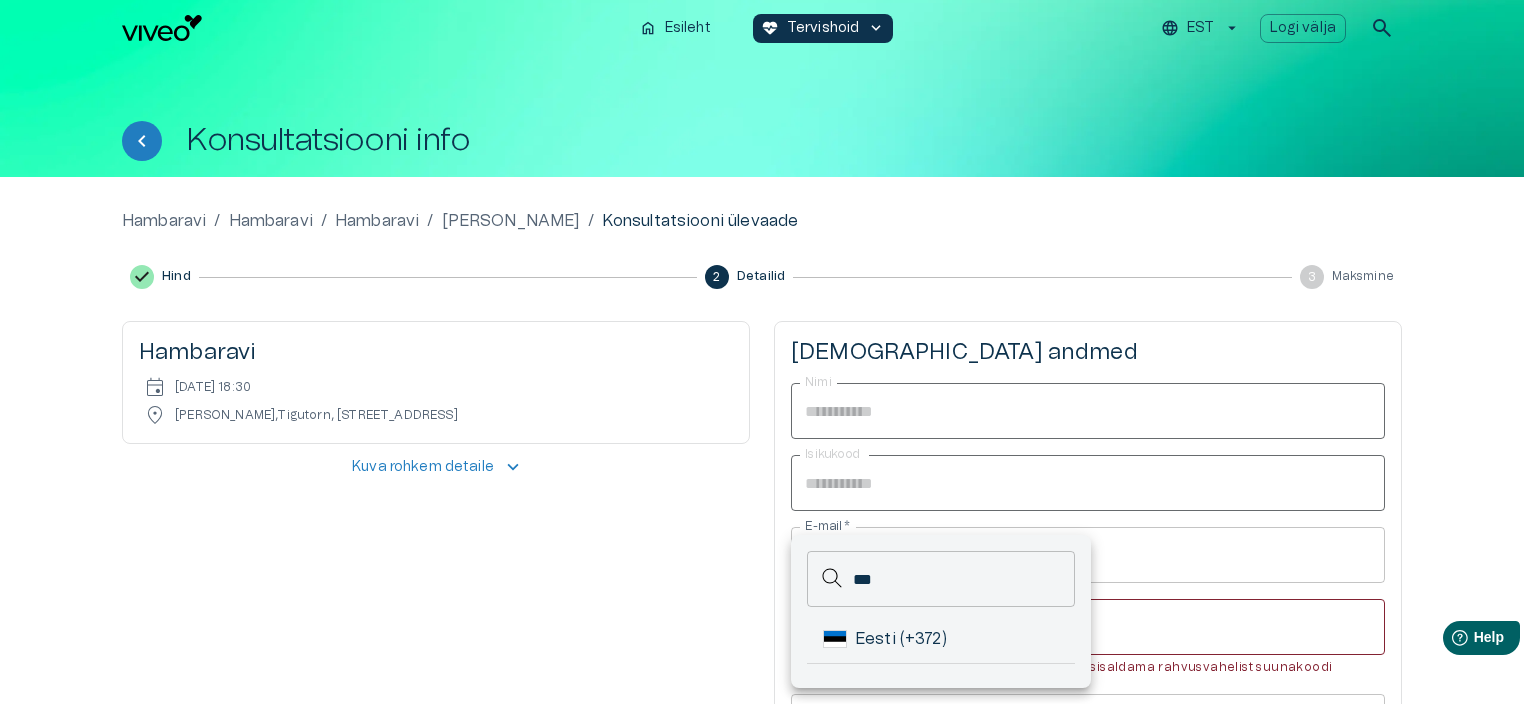 click at bounding box center [764, 352] 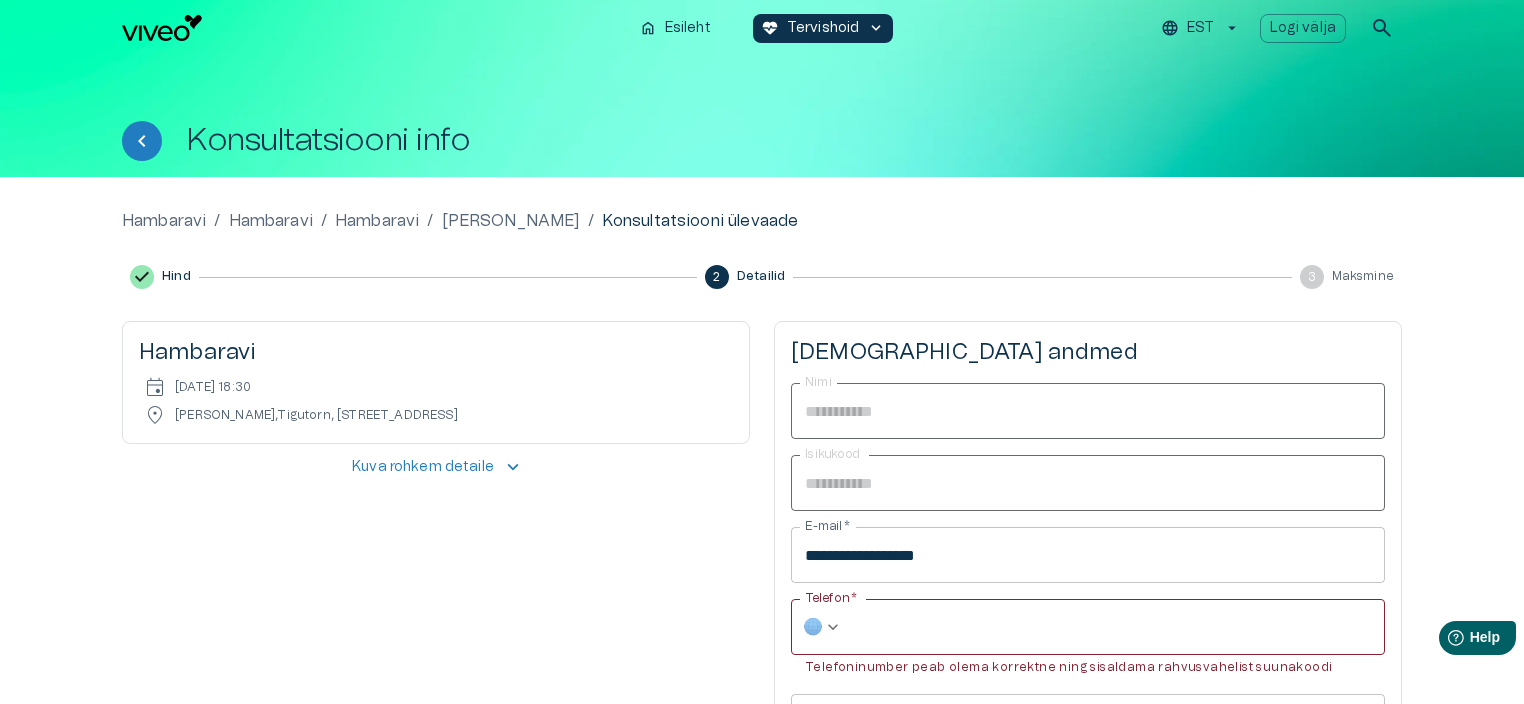 click on "Telefon   *" at bounding box center (1118, 627) 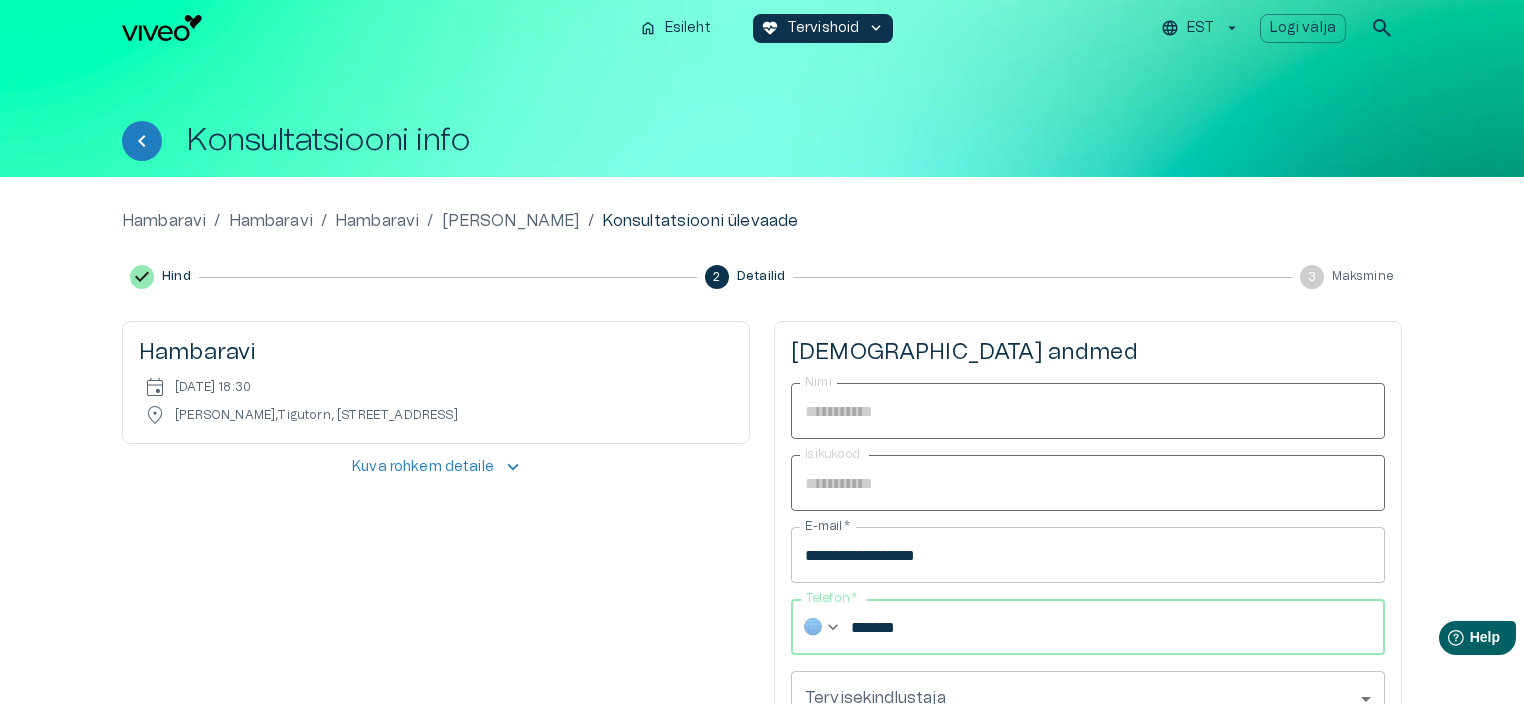 click 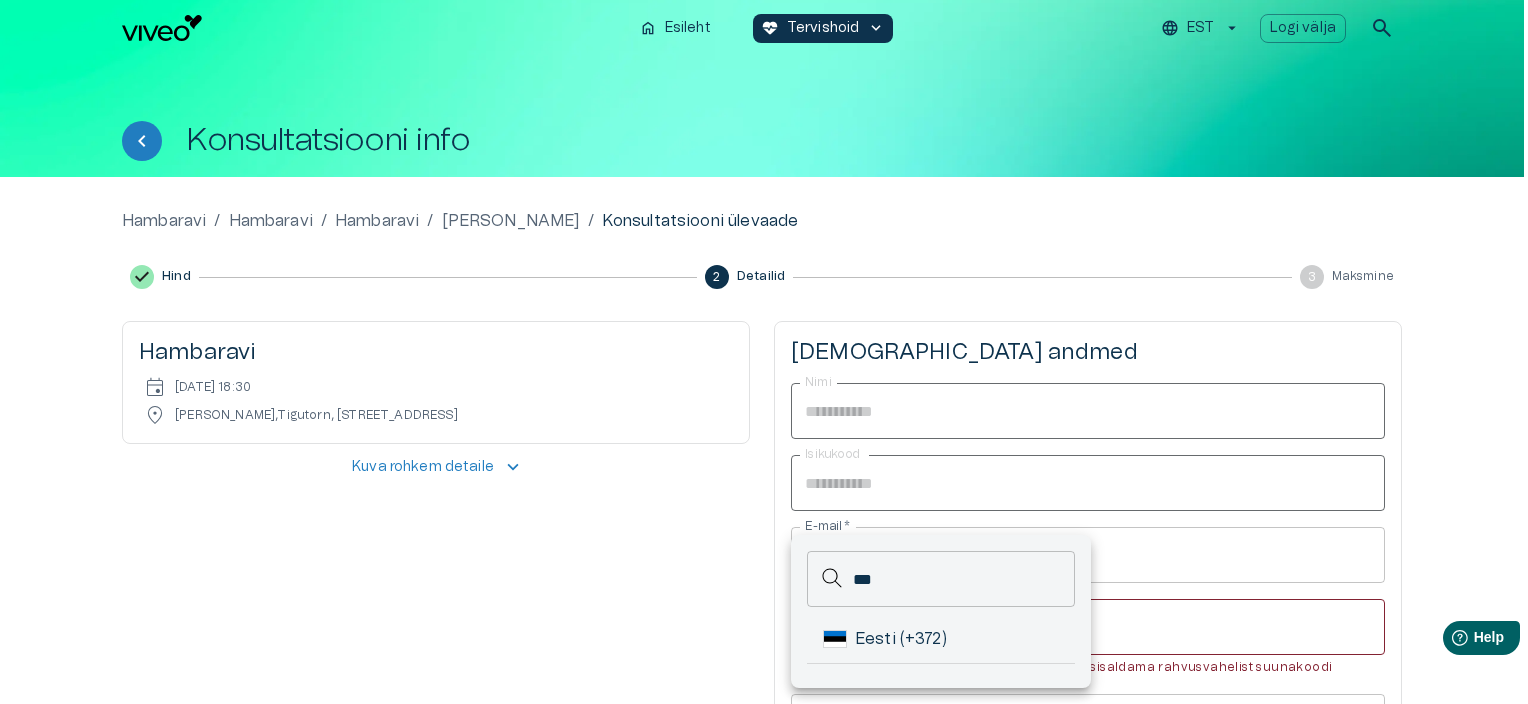click on "Eesti (+372)" at bounding box center [957, 639] 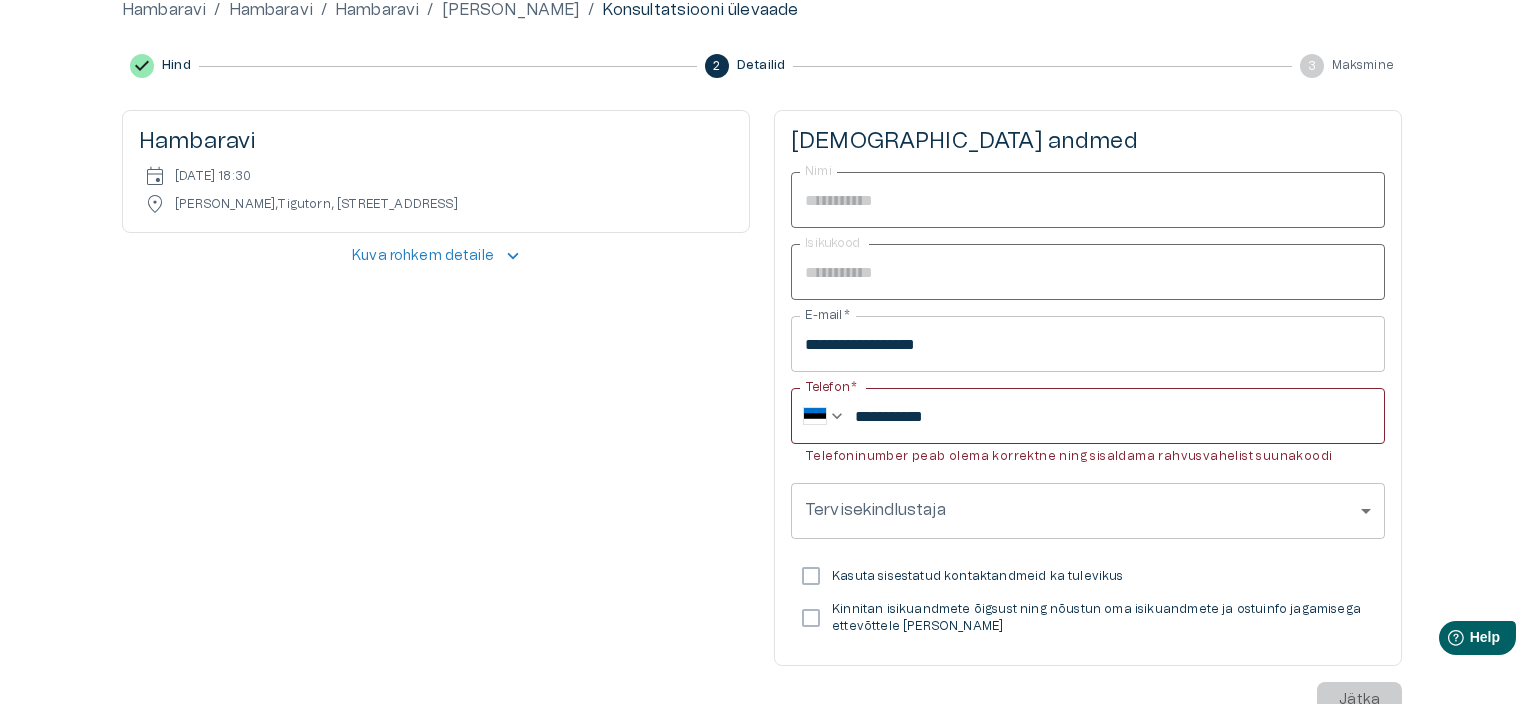 scroll, scrollTop: 215, scrollLeft: 0, axis: vertical 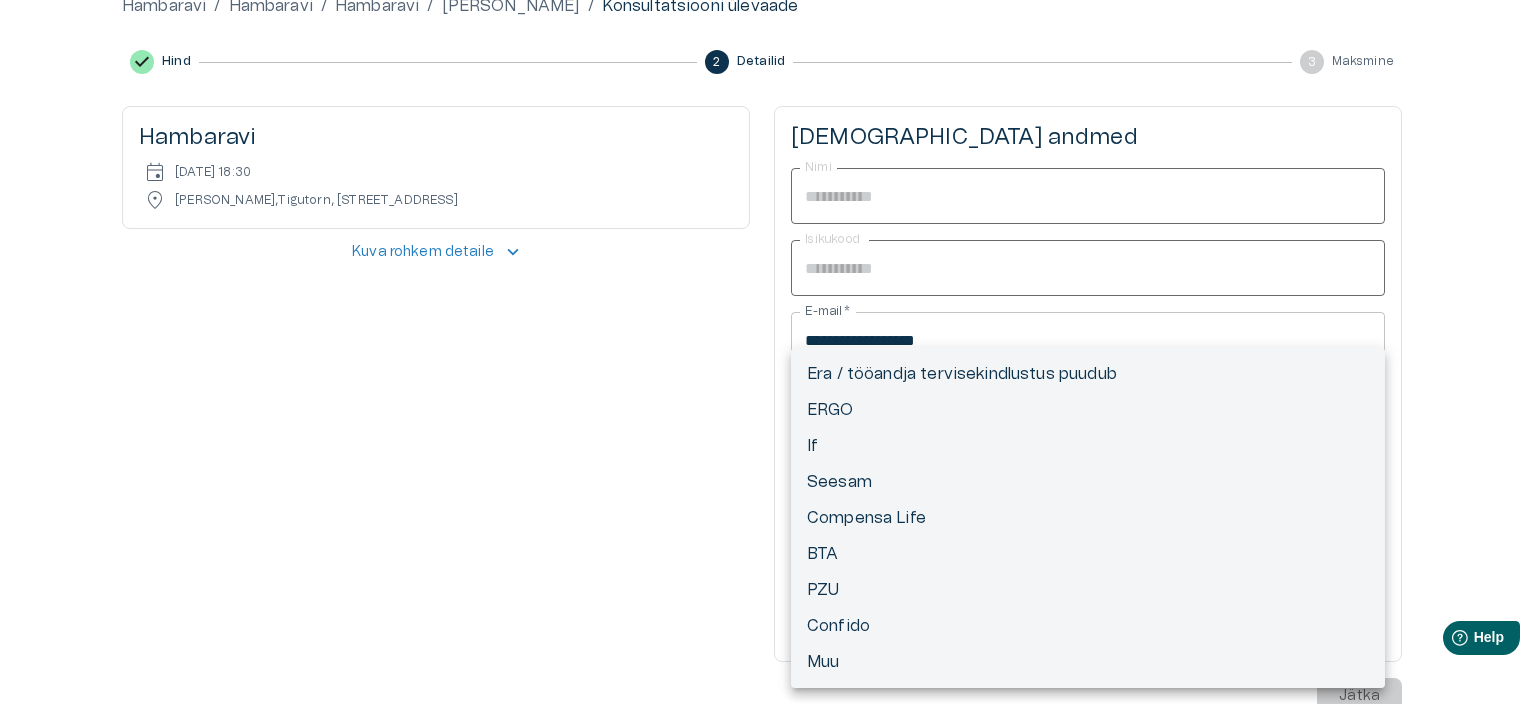 click on "Hindame teie privaatsust Kasutame küpsiseid teie sirvimiskogemuse parandamiseks, isikupärastatud reklaamide või sisu esitamiseks ja liikluse analüüsimiseks. Klõpsates "Nõustun kõik", nõustute küpsiste kasutamisega.   Loe lisaks Kohanda   Keeldu kõigist   Nõustun kõigiga   Kohandage nõusolekueelistused   Kasutame küpsiseid, et aidata teil tõhusalt navigeerida ja teatud funktsioone täita. Üksikasjalikku teavet kõigi küpsiste kohta leiate allpool iga nõusolekukategooria alt. Küpsised, mis on liigitatud kui Vajalikud", salvestatakse teie brauserisse, kuna need on olulised saidi põhifunktsioonide võimaldamiseks. ...  Näita rohkem Vajalikud Alati Aktiivne Vajalikud küpsised on veebisaidi põhifunktsioonide jaoks hädavajalikud ja ilma nendeta ei toimi veebisait ettenähtud viisil.   Need küpsised ei salvesta isikuandmeid. Küpsis cf_clearance Kestvus 1 aasta Kirjeldus Description is currently not available. Küpsis cookieyes-consent Kestvus 1 aasta Kirjeldus Funktsionaalsed Küpsis _ga" at bounding box center (764, 137) 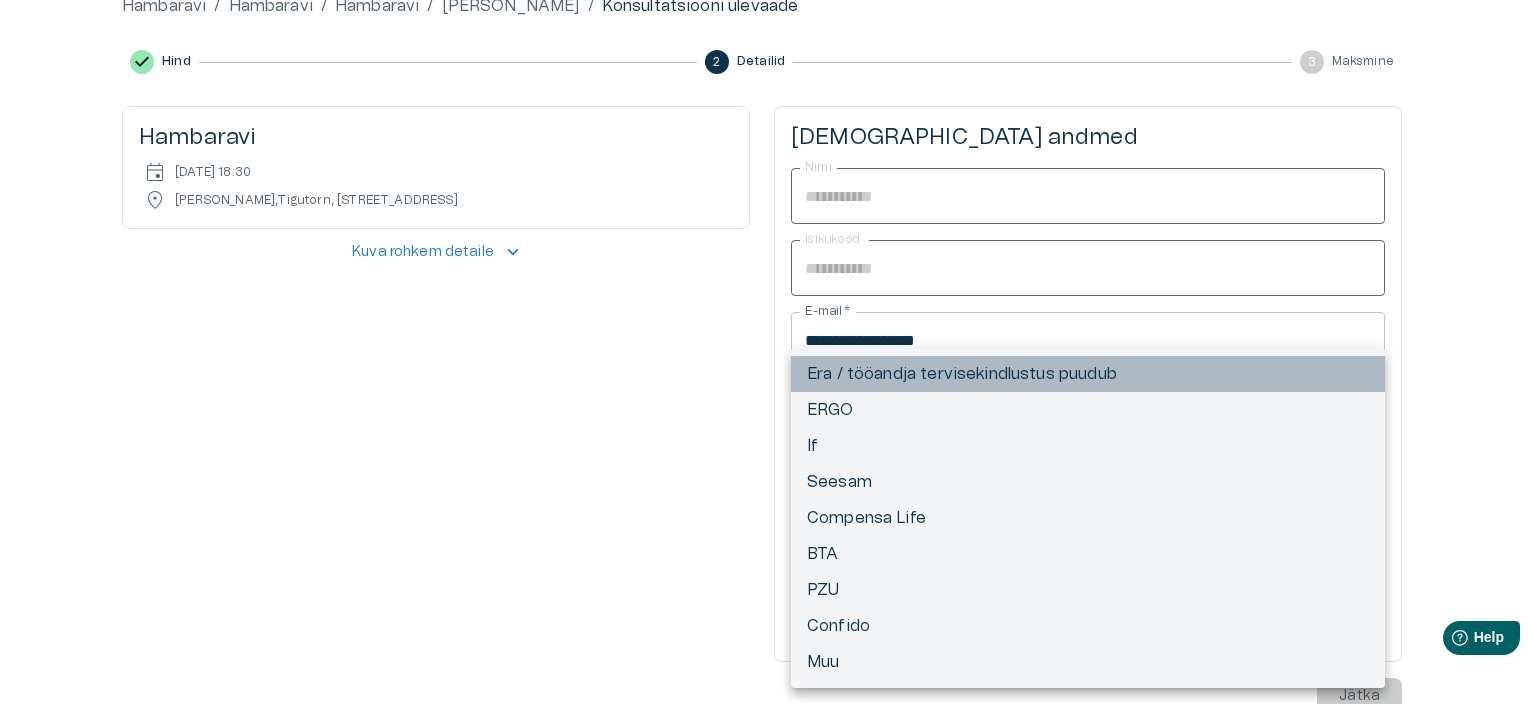 click on "Era / tööandja tervisekindlustus puudub" at bounding box center (1088, 374) 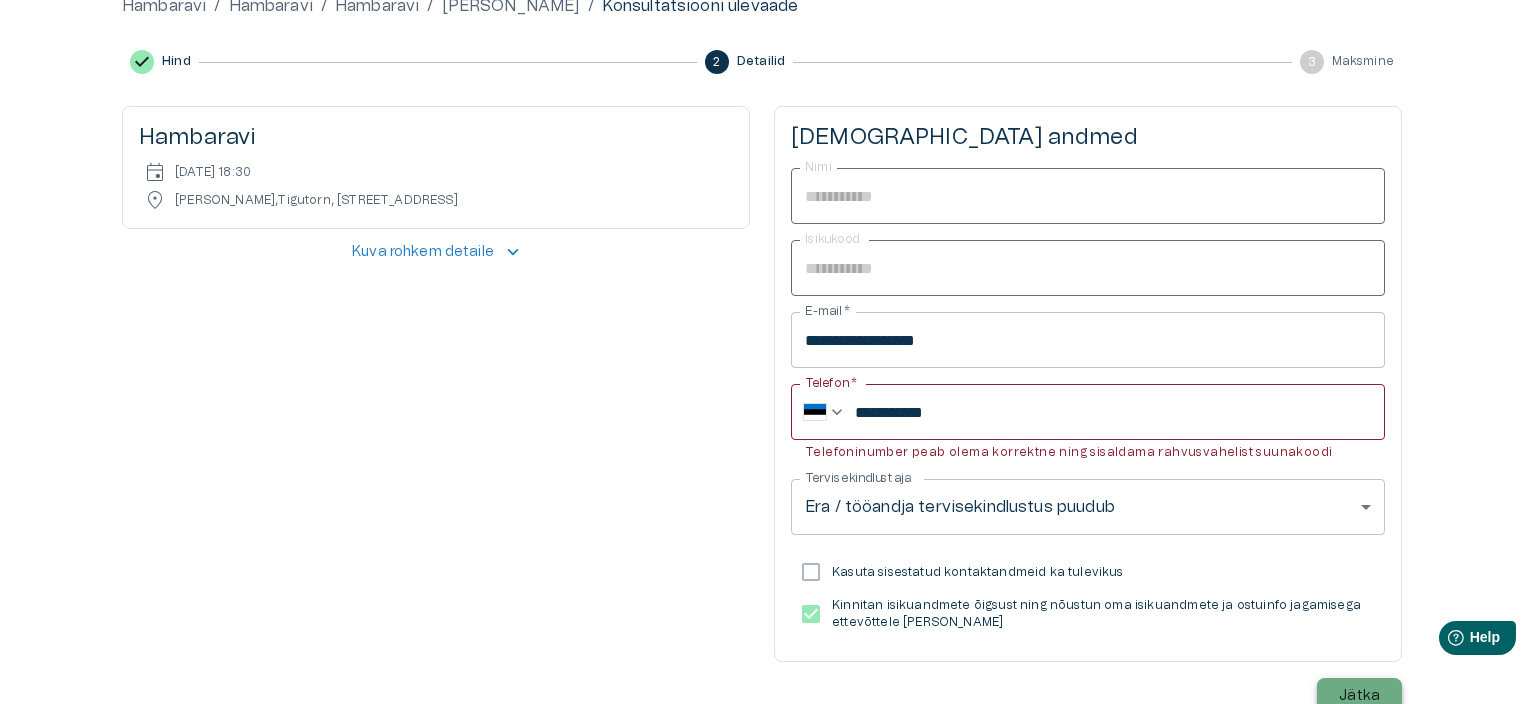 click on "Jätka" at bounding box center (1359, 696) 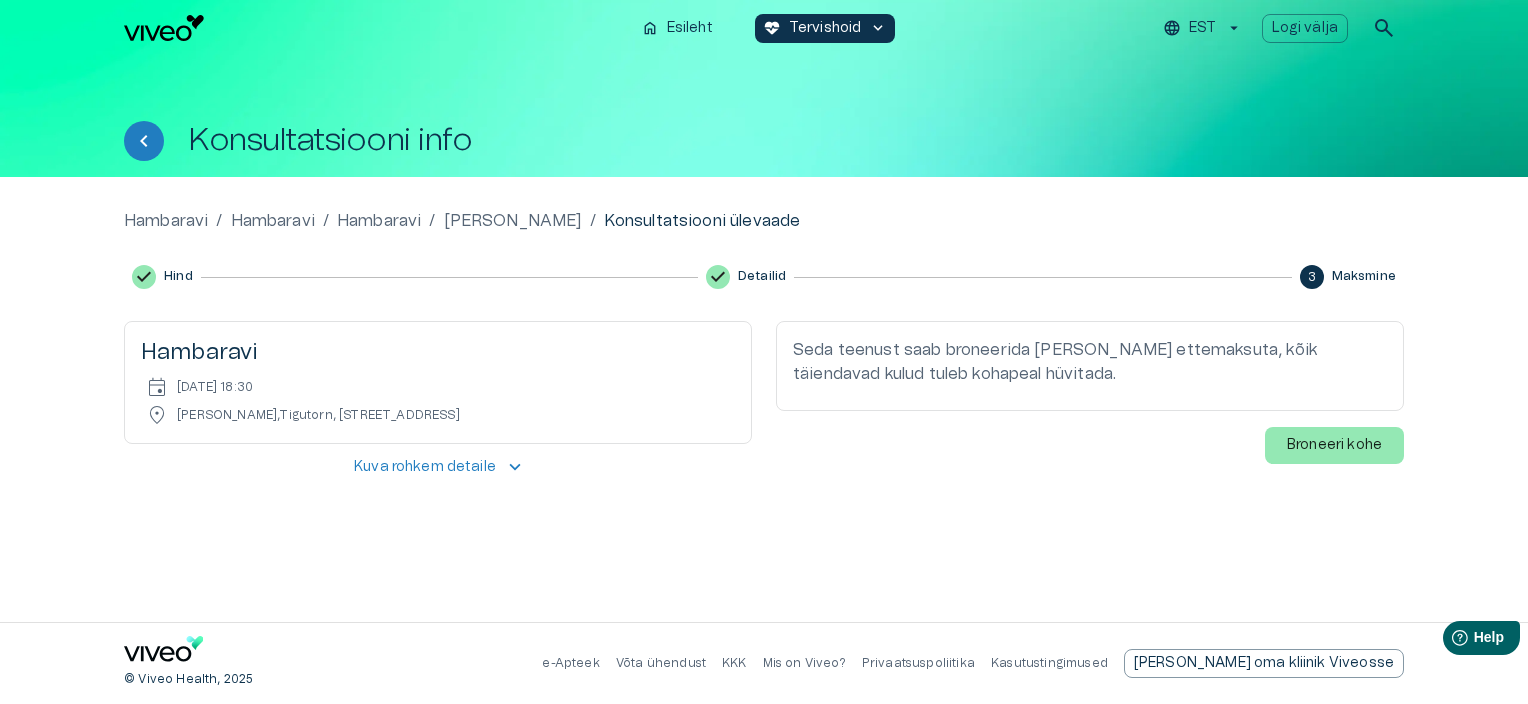 click on "© Viveo Health, 2025 e-Apteek Võta ühendust KKK Mis on Viveo? Privaatsuspoliitika Kasutustingimused Lisa oma kliinik Viveosse" at bounding box center (764, 663) 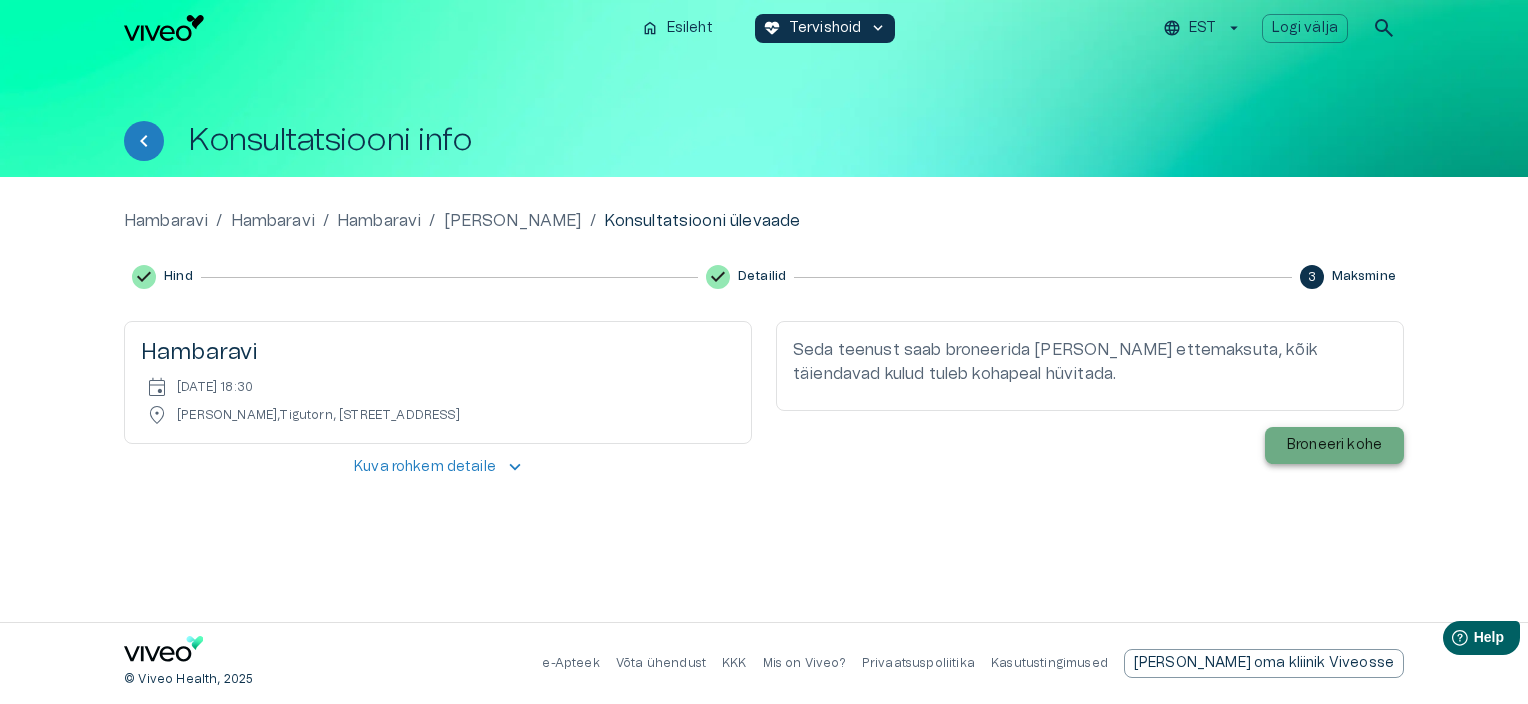 click on "Broneeri kohe" at bounding box center (1334, 445) 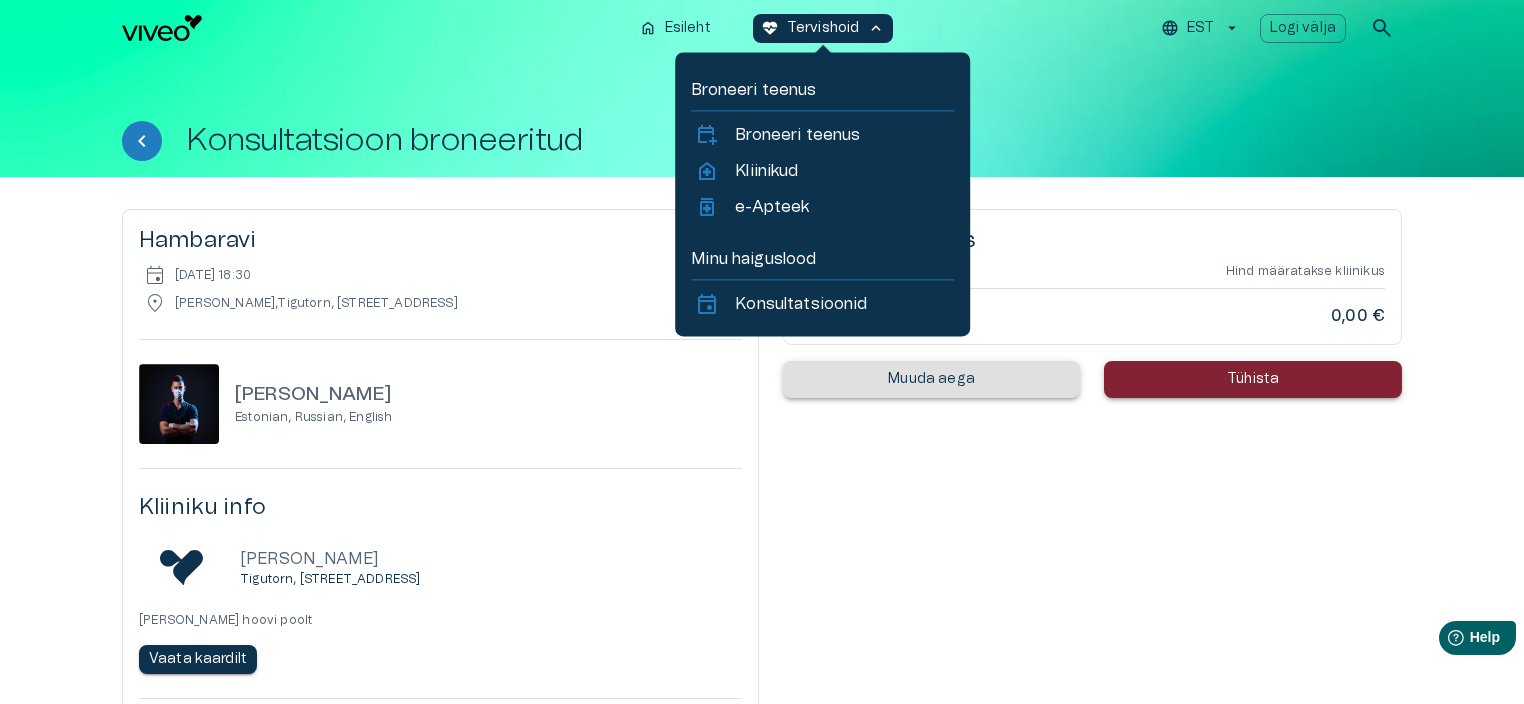 click on "Hambaravi event kolmapäev, 02 juuli 2025 @ 18:30 location_on Max Dental ,  Tigutorn, Väike-Turu 5, 51013 Tartu, Estonia Maksim Ševtšenko Estonian, Russian, English Kliiniku info Max Dental Tigutorn, Väike-Turu 5, 51013 Tartu, Estonia Sissepääs hoovi poolt Vaata kaardilt Isiklikud andmed person   ANU LAUMETS id_card   46704062724 mail   anu.laumets@rtk.ee call   +3725528306 Kogumaksumus Hambaravi Hind määratakse kliinikus Makstud summa 0,00 € Muuda aega Tühista" at bounding box center (762, 563) 